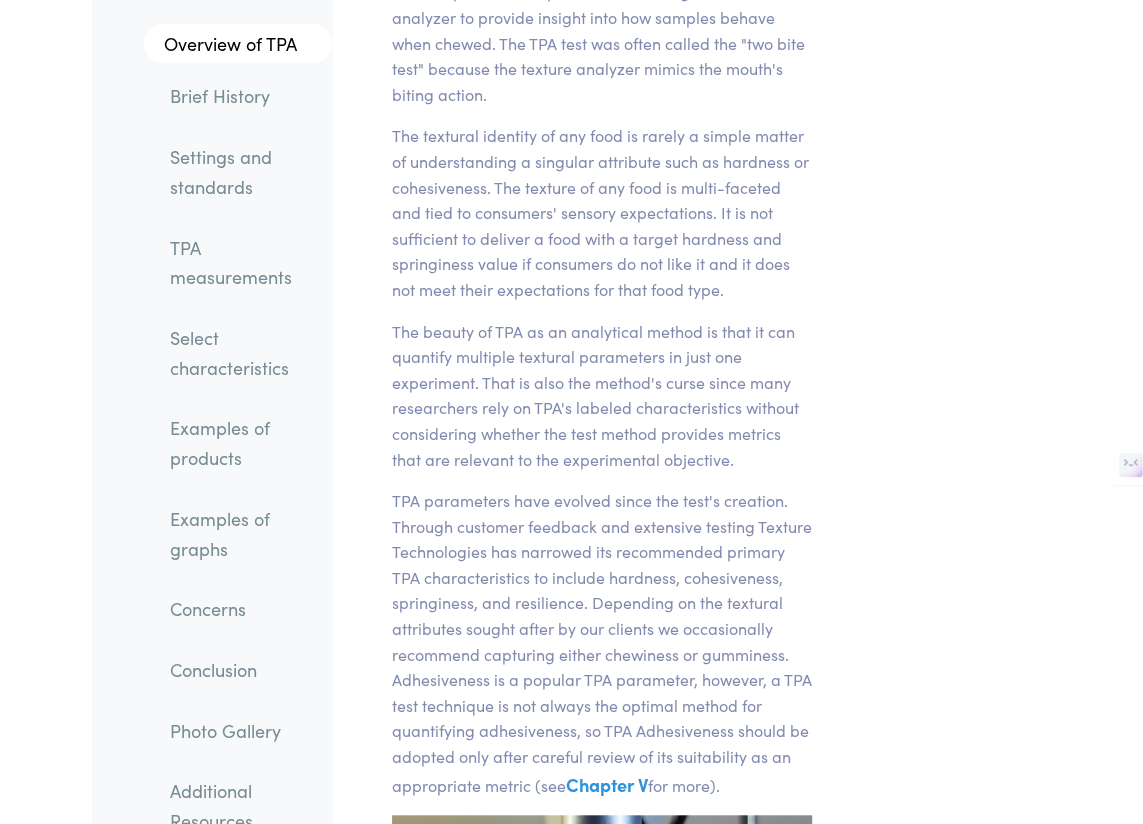 scroll, scrollTop: 633, scrollLeft: 0, axis: vertical 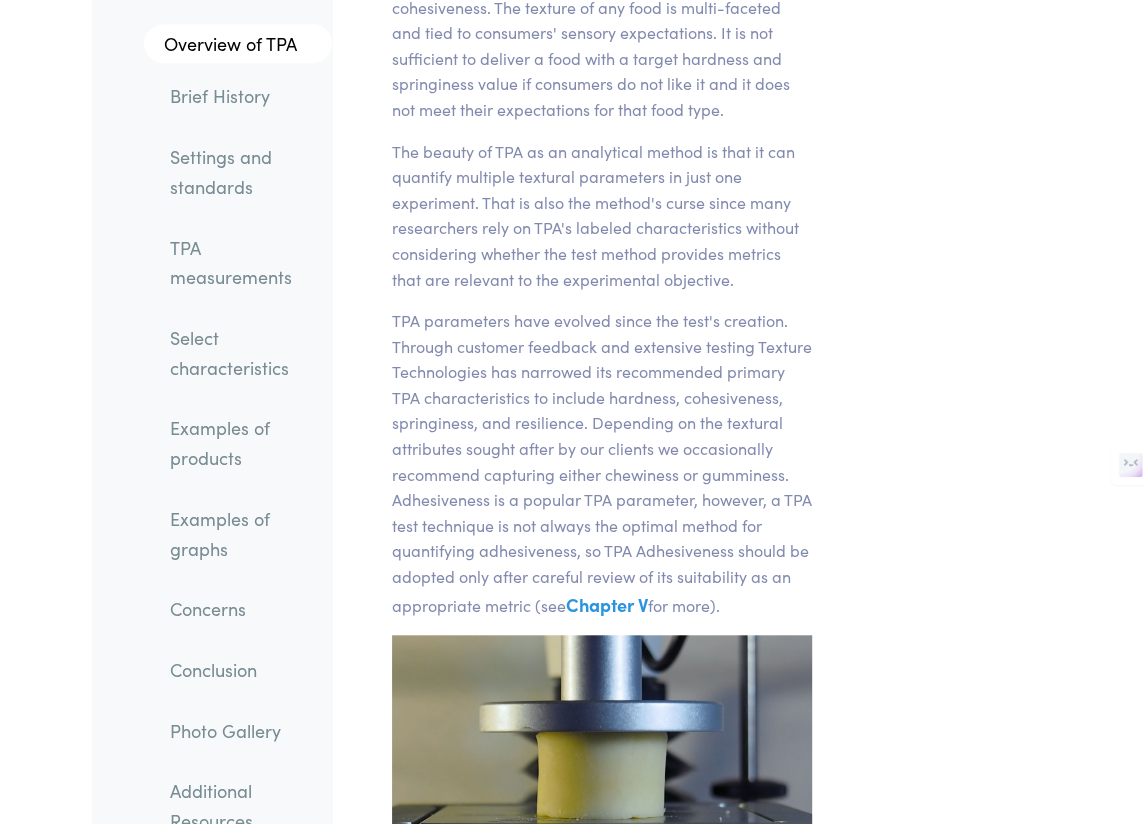 click on "TPA measurements" at bounding box center (243, 262) 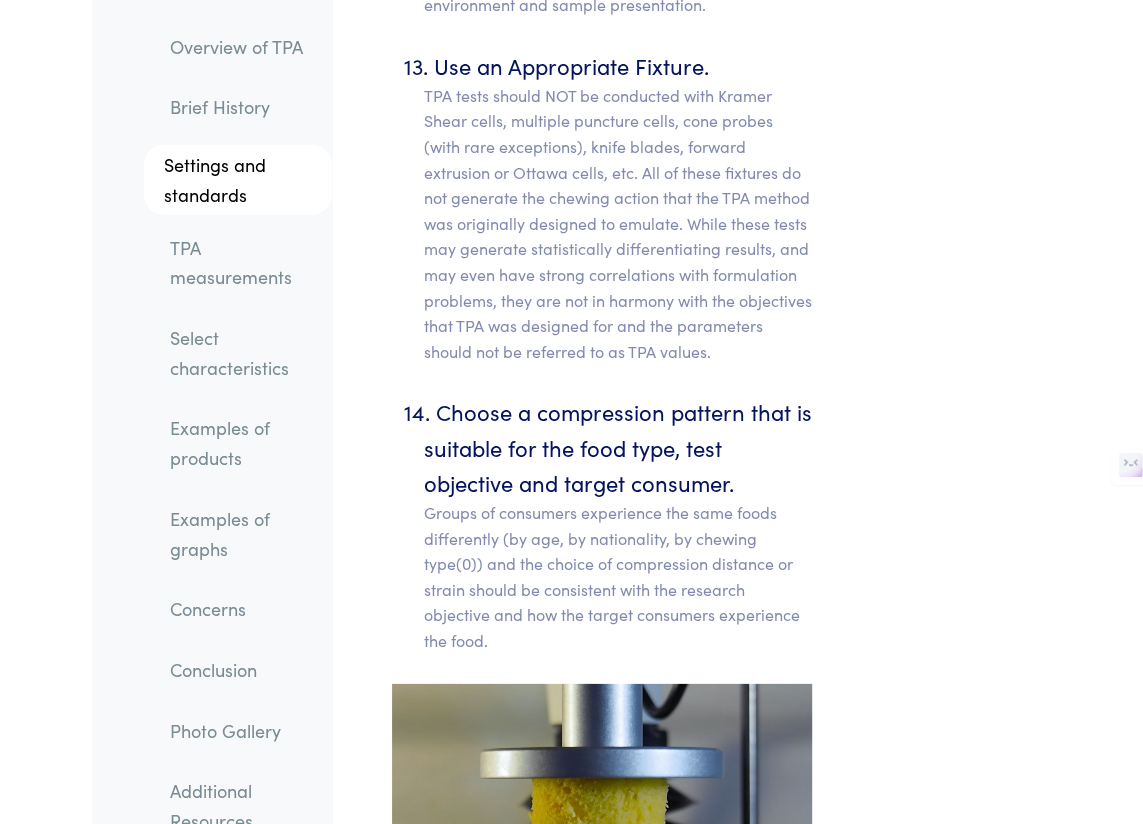scroll, scrollTop: 15438, scrollLeft: 0, axis: vertical 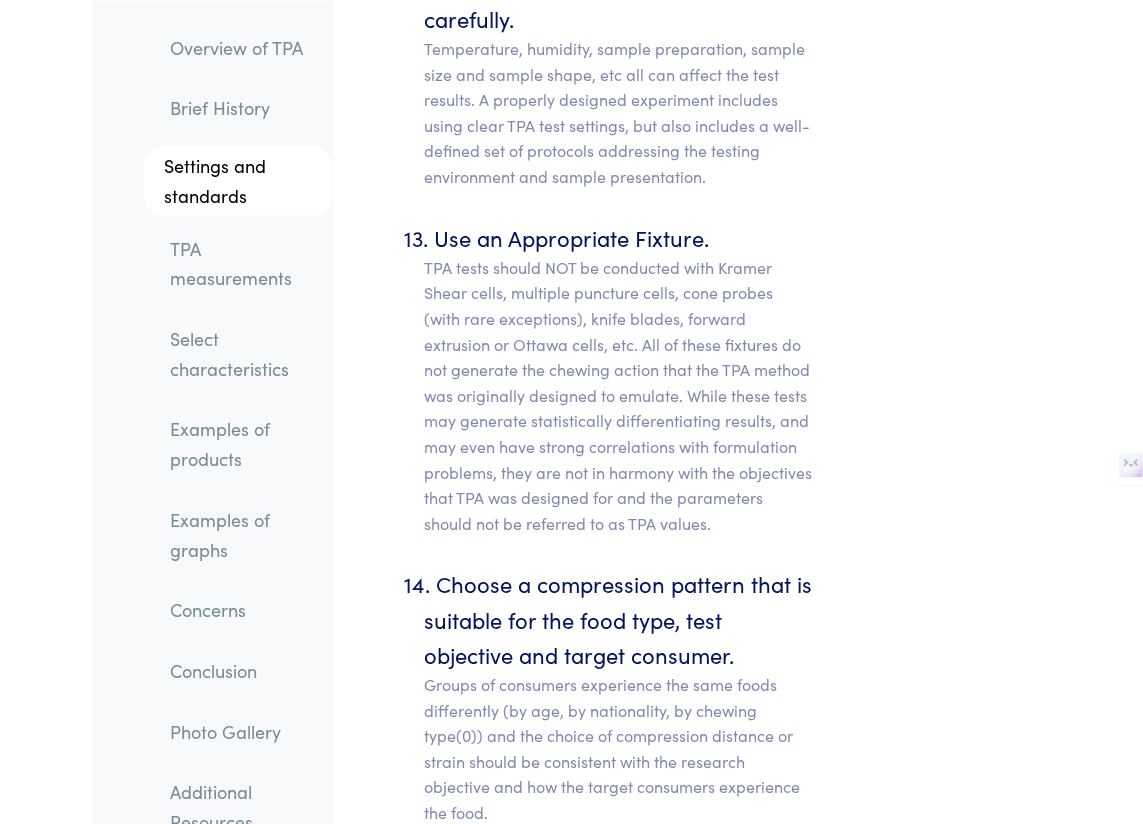 click on "Overview of TPA" at bounding box center [243, 47] 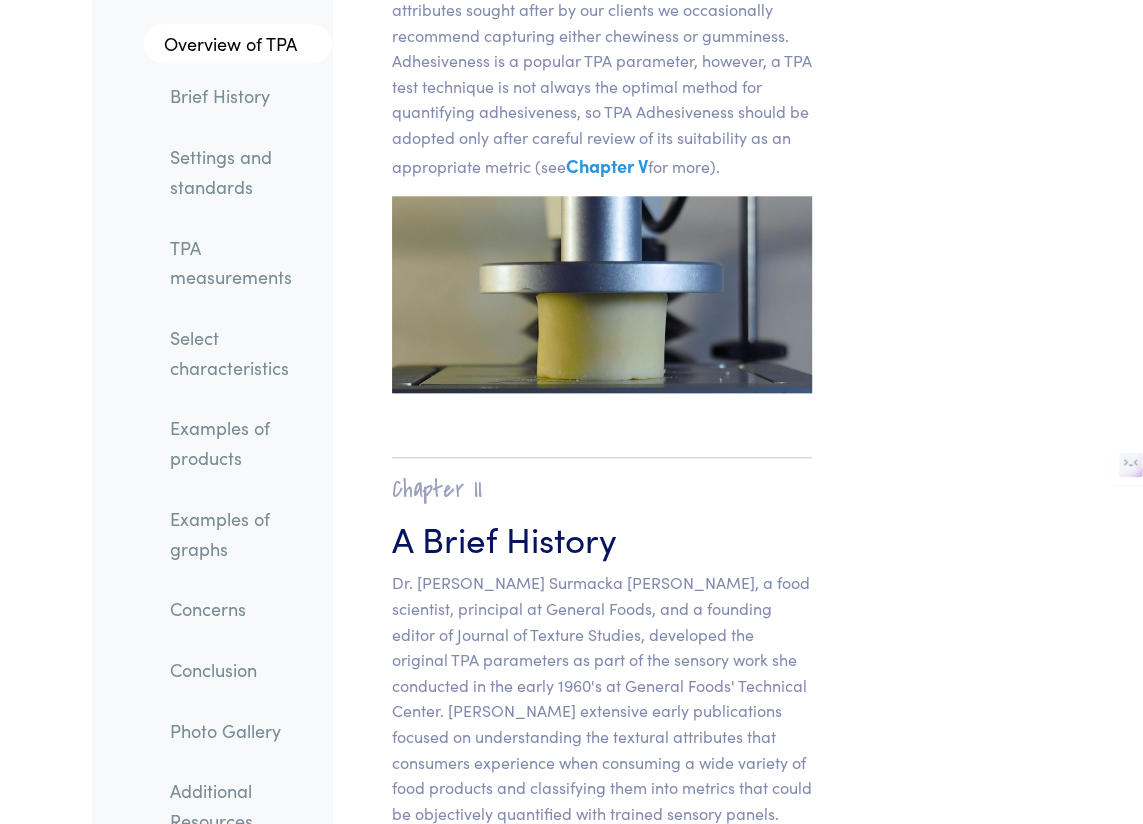 scroll, scrollTop: 209, scrollLeft: 0, axis: vertical 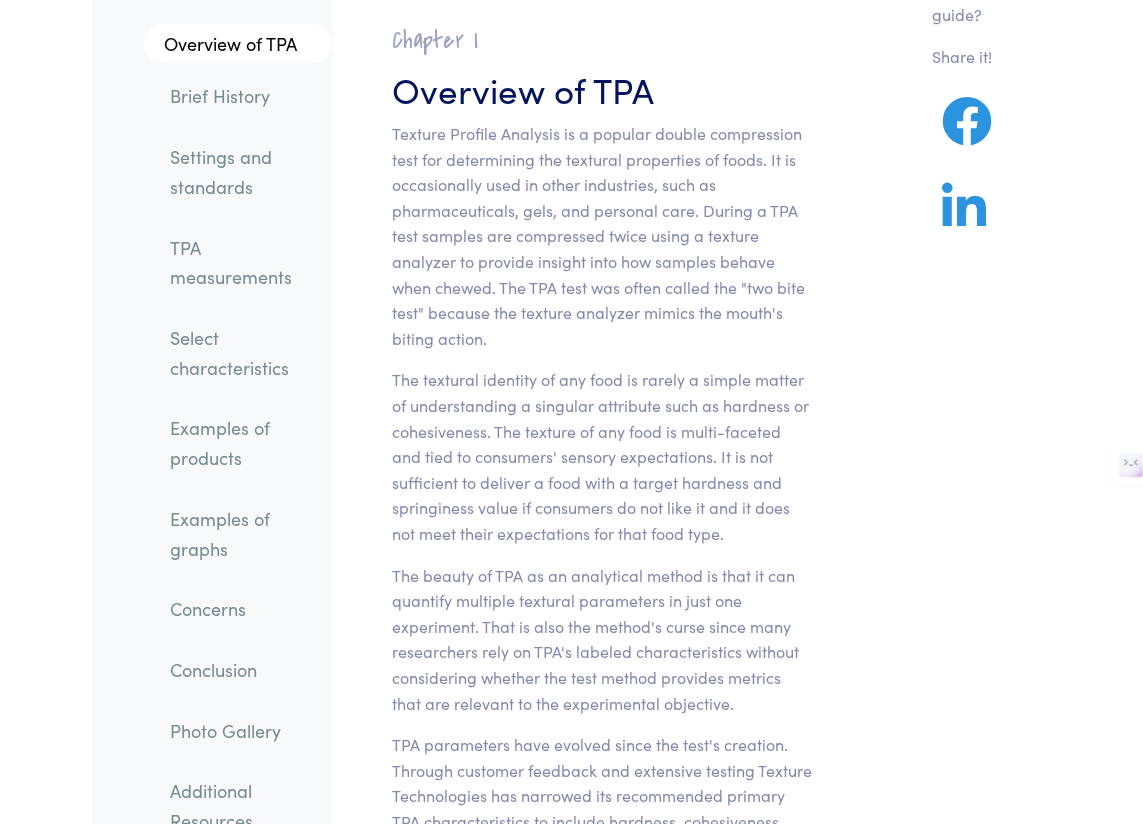click on "TPA measurements" at bounding box center (243, 262) 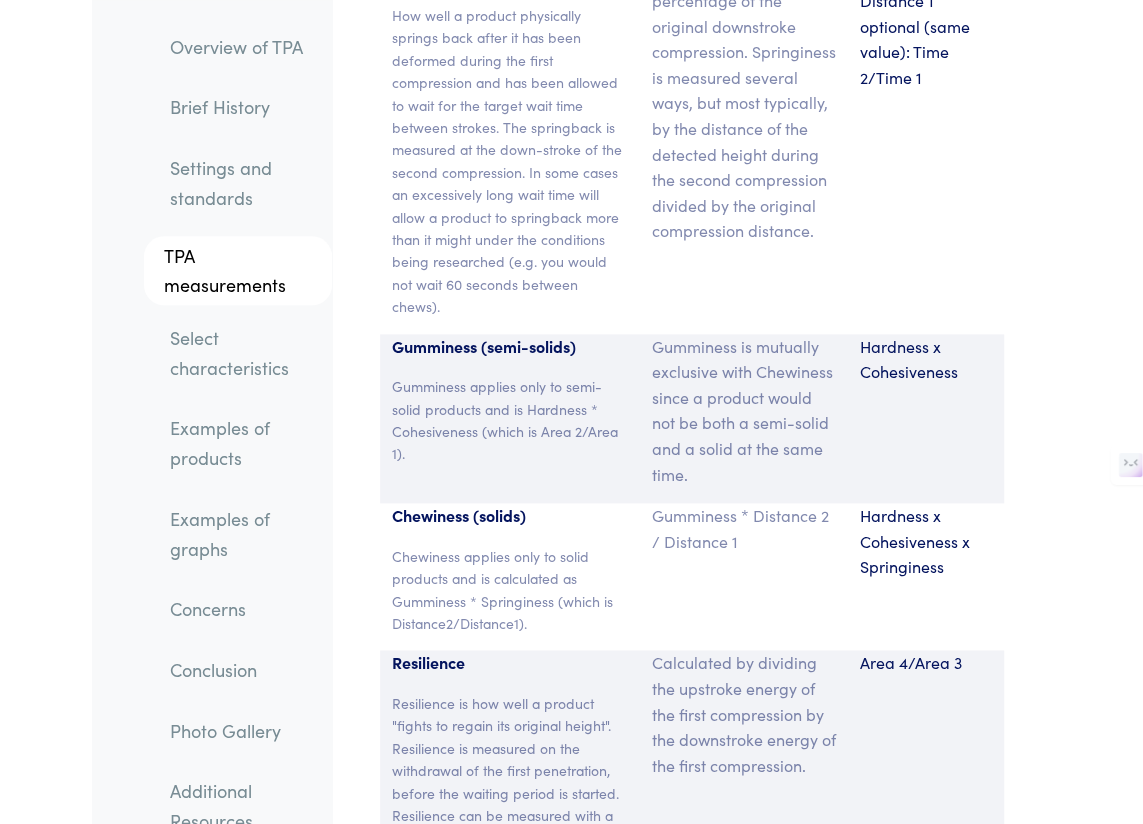 scroll, scrollTop: 18074, scrollLeft: 0, axis: vertical 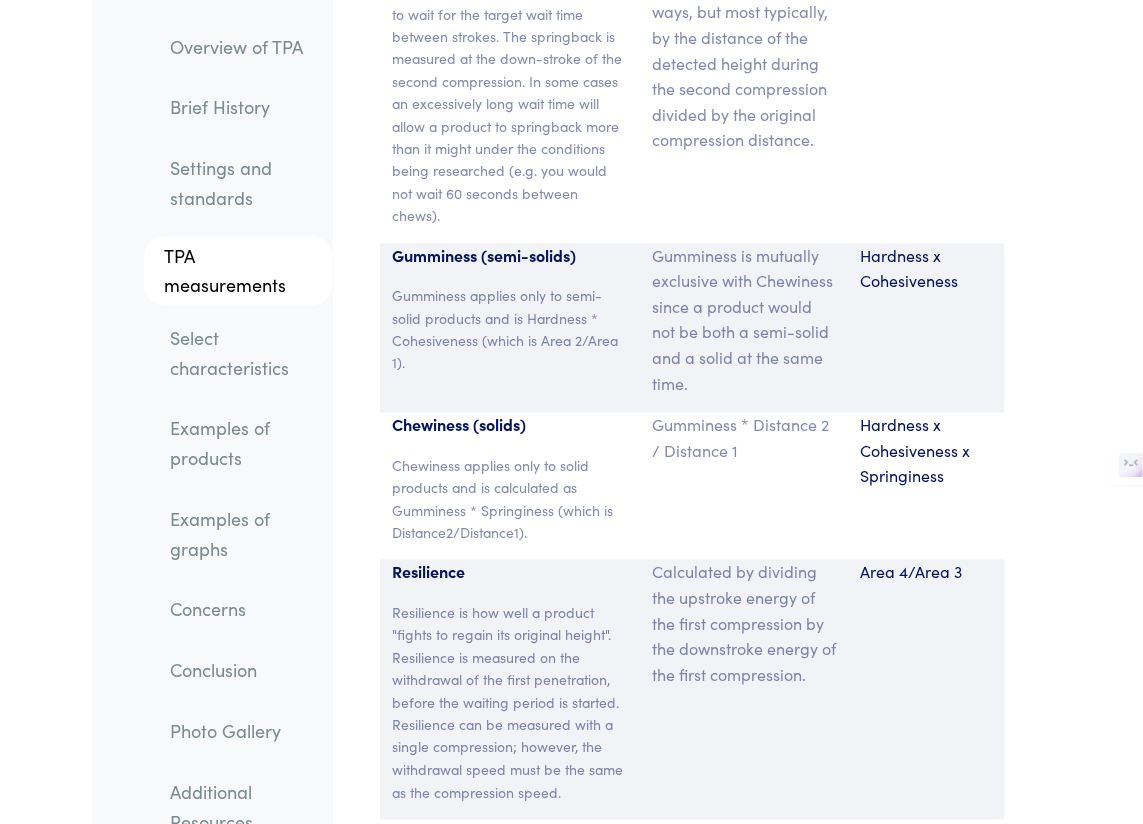 click on "TPA measurements" at bounding box center (238, 270) 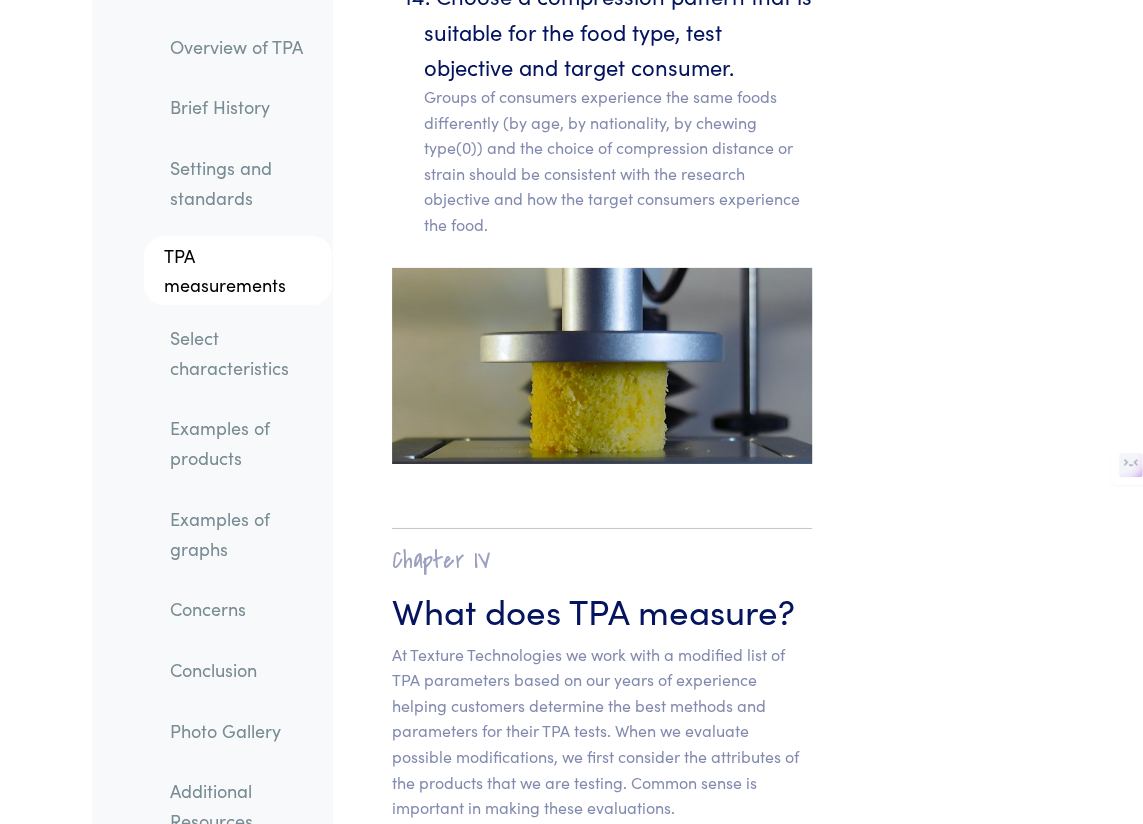 scroll, scrollTop: 15983, scrollLeft: 0, axis: vertical 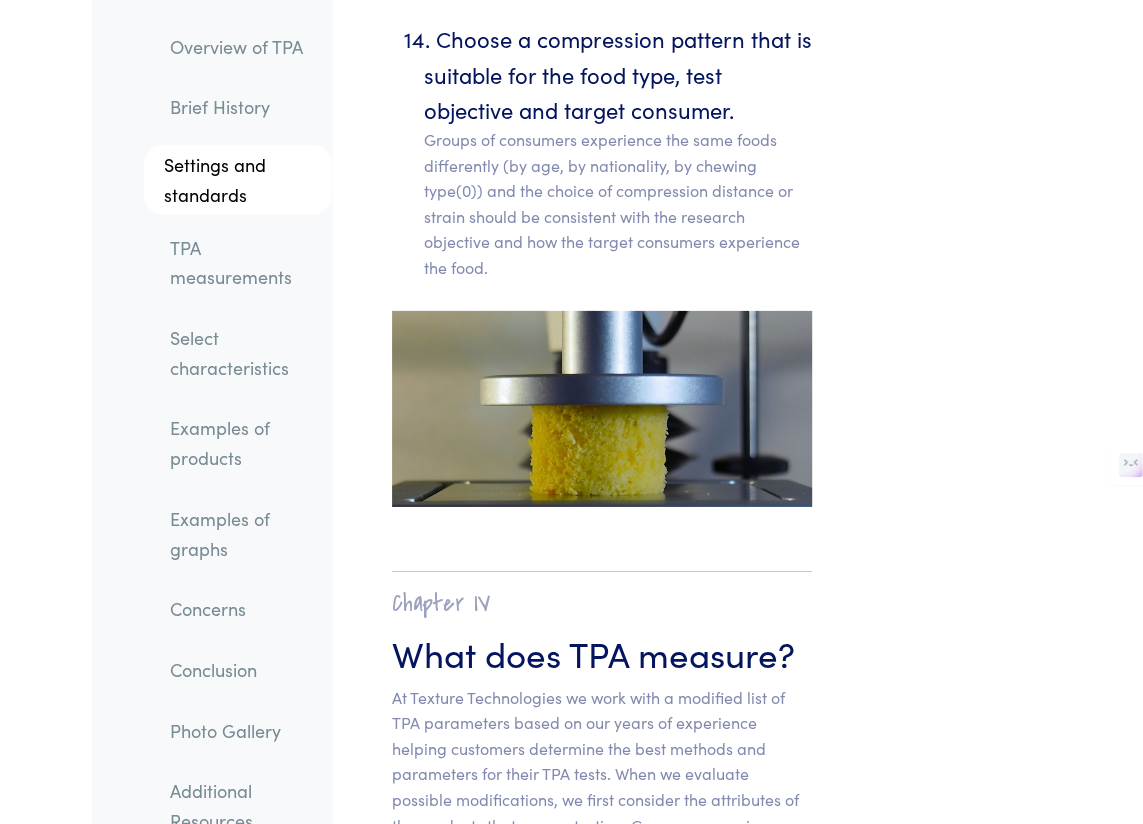 click on "Overview of TPA" at bounding box center [243, 47] 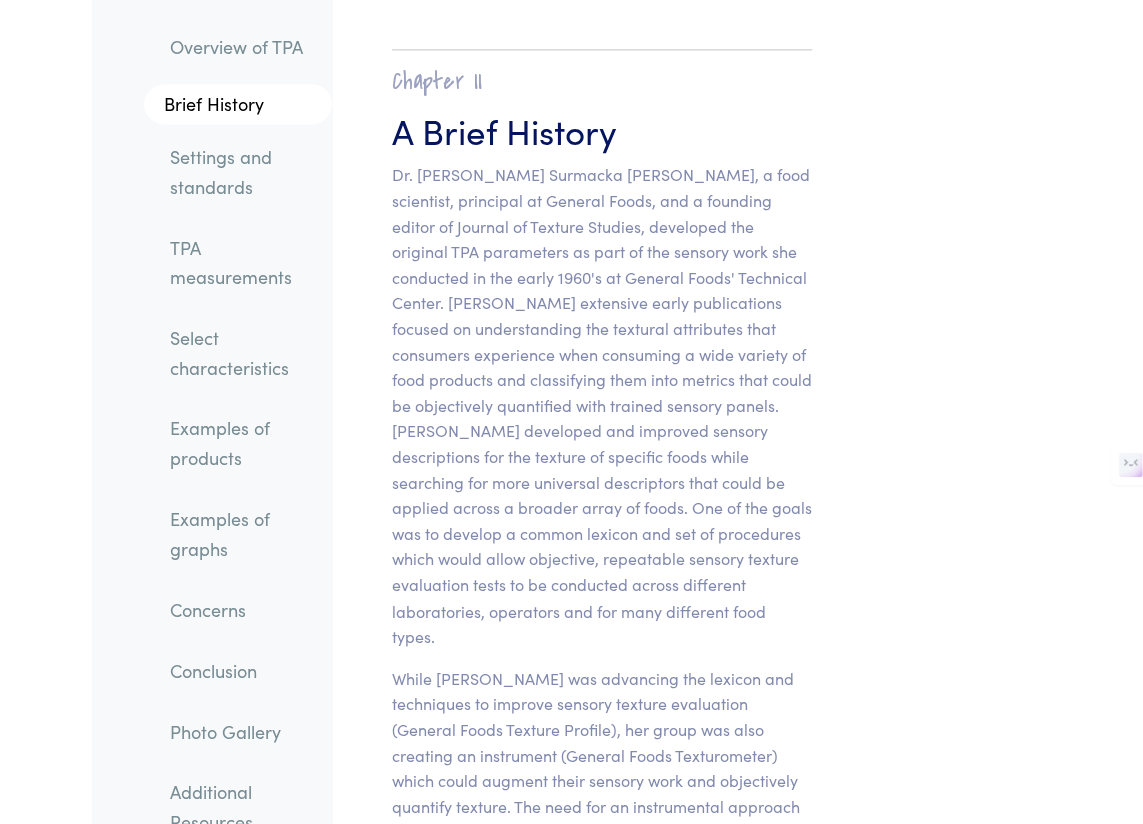scroll, scrollTop: 1481, scrollLeft: 0, axis: vertical 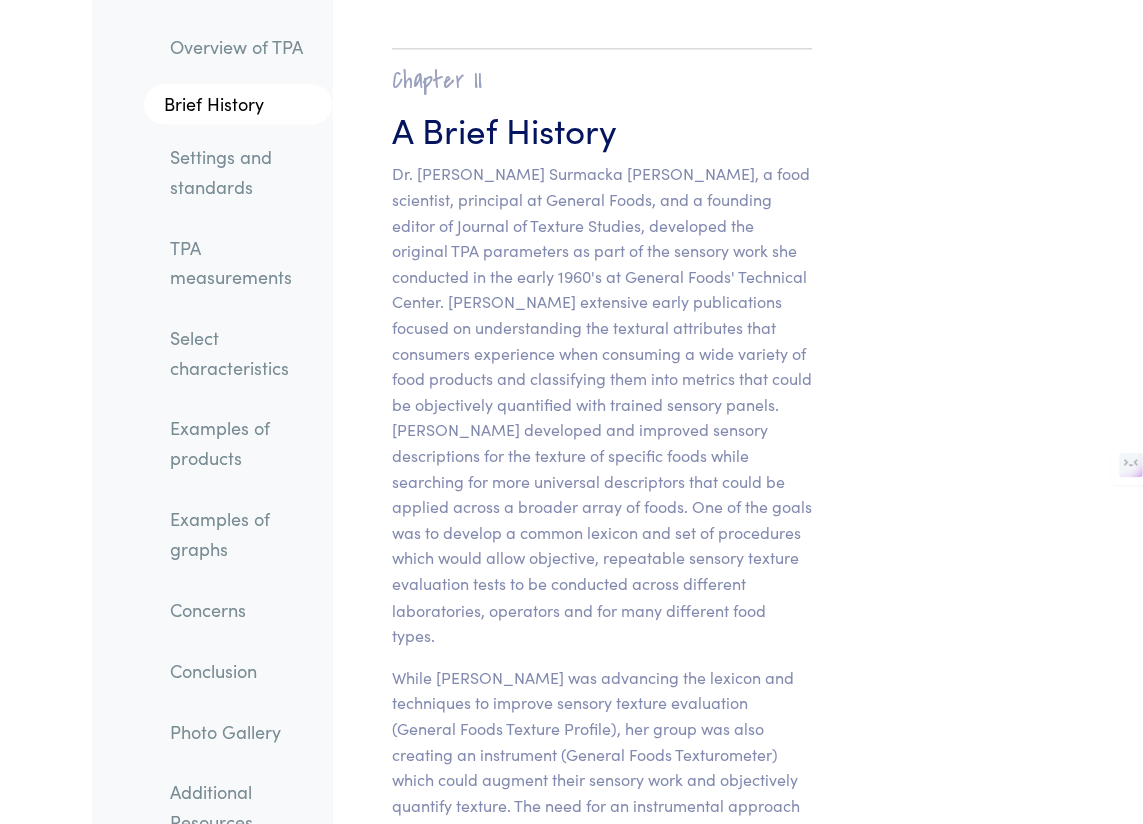 click on "TPA measurements" at bounding box center [243, 262] 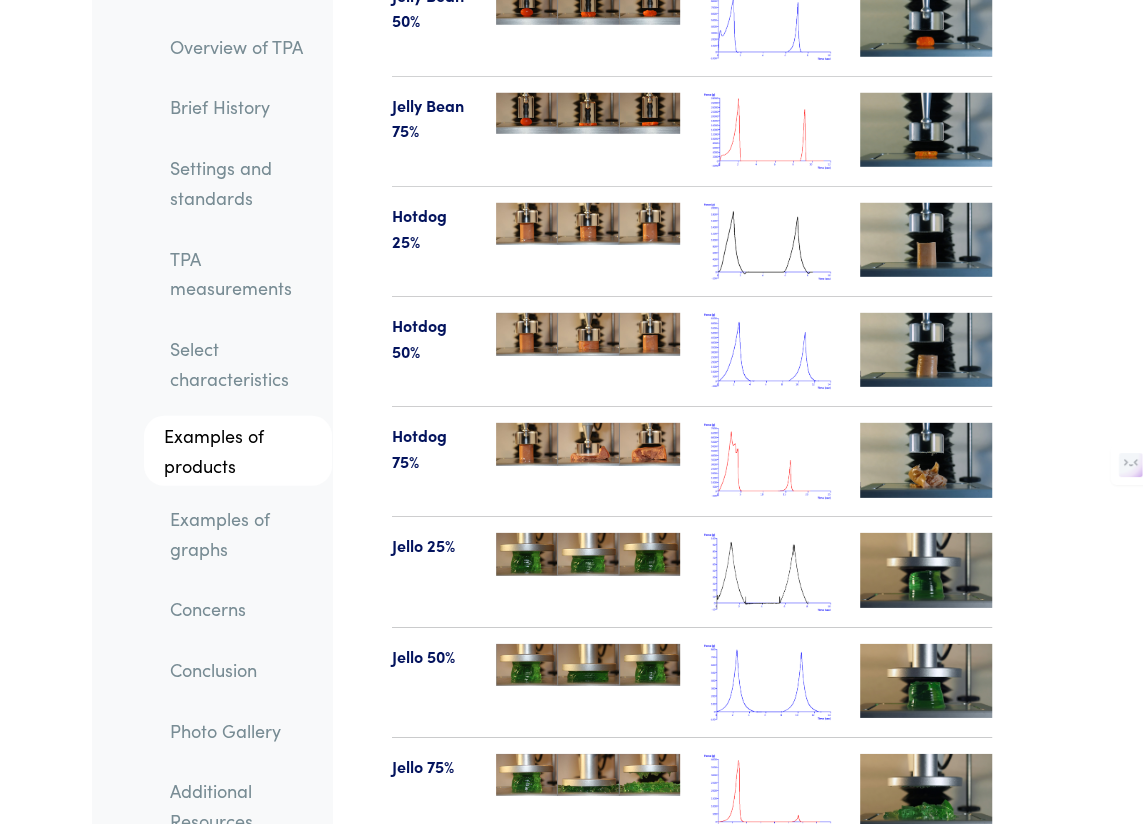 scroll, scrollTop: 28256, scrollLeft: 0, axis: vertical 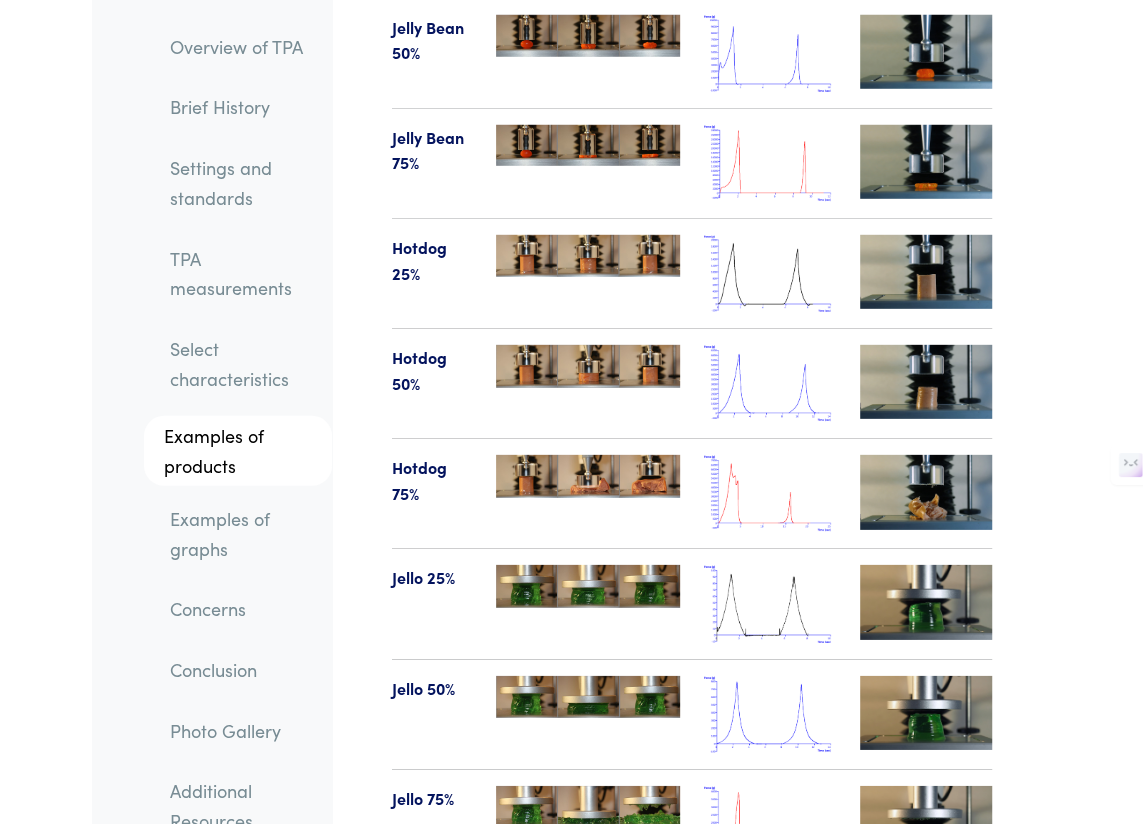 click on "Examples of graphs" at bounding box center (243, 533) 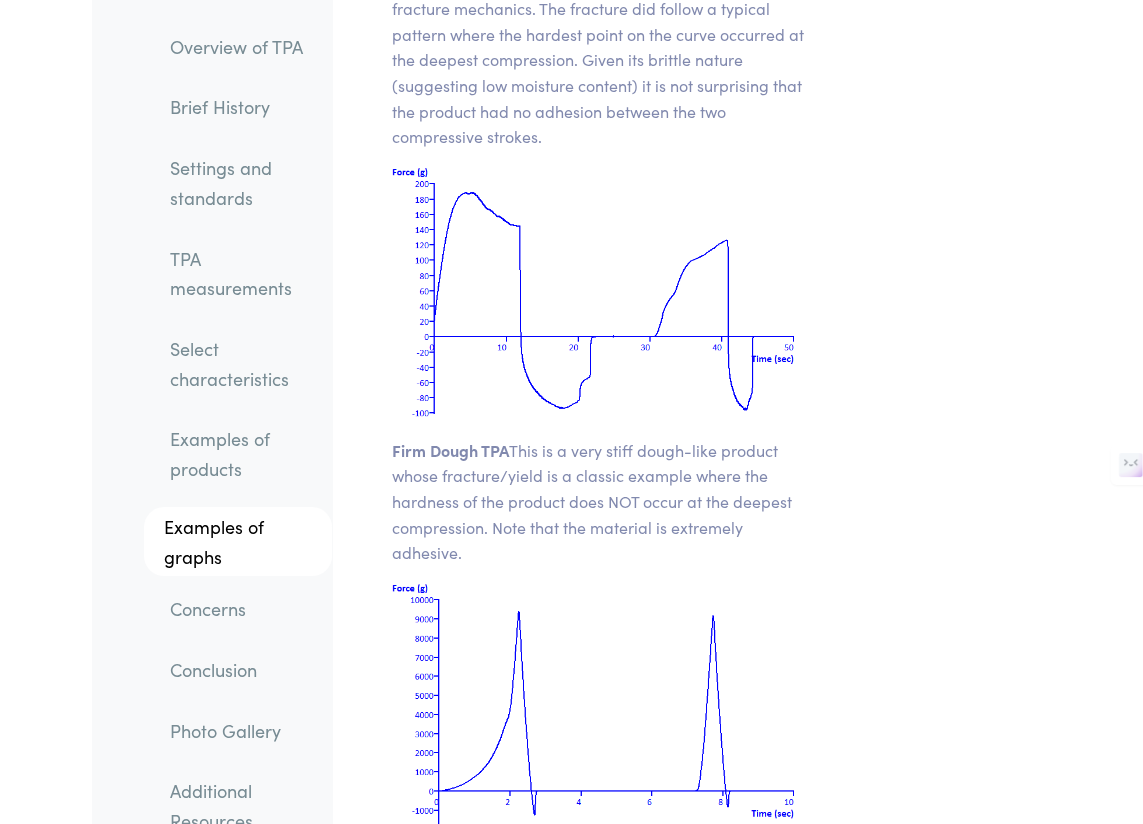 scroll, scrollTop: 33229, scrollLeft: 0, axis: vertical 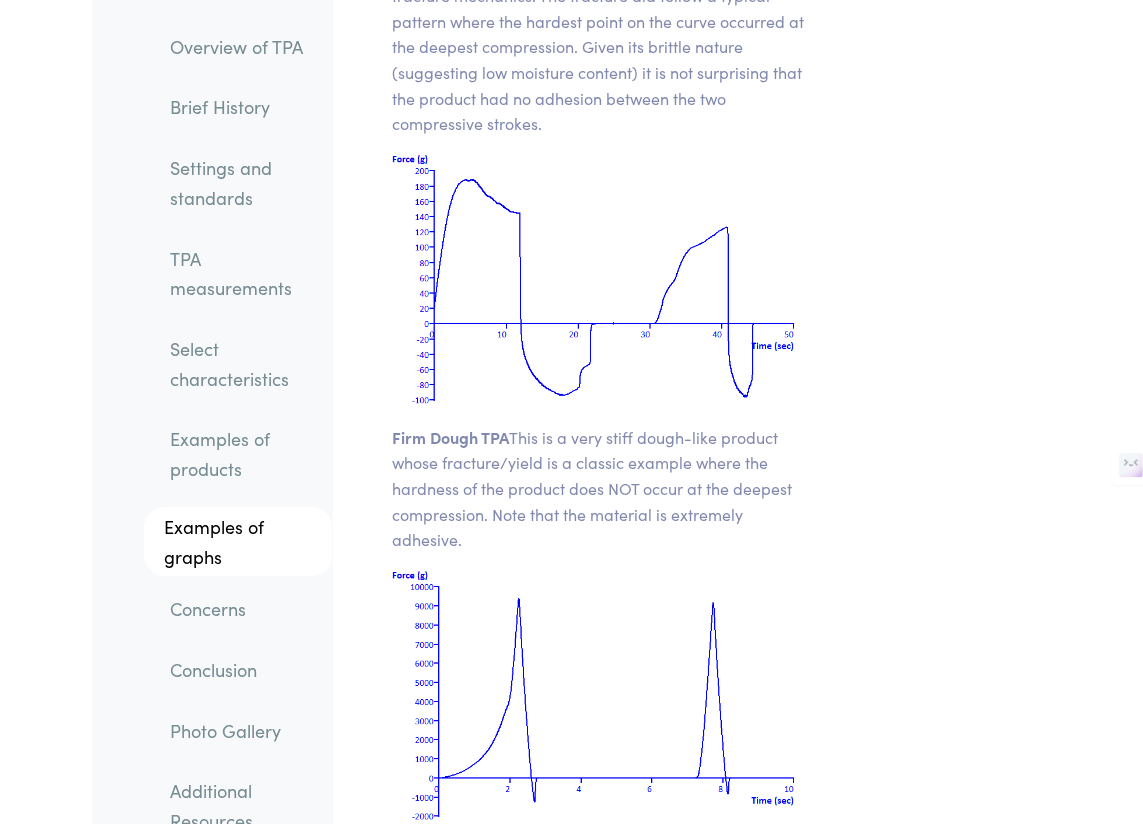 click on "Examples of products" at bounding box center [243, 454] 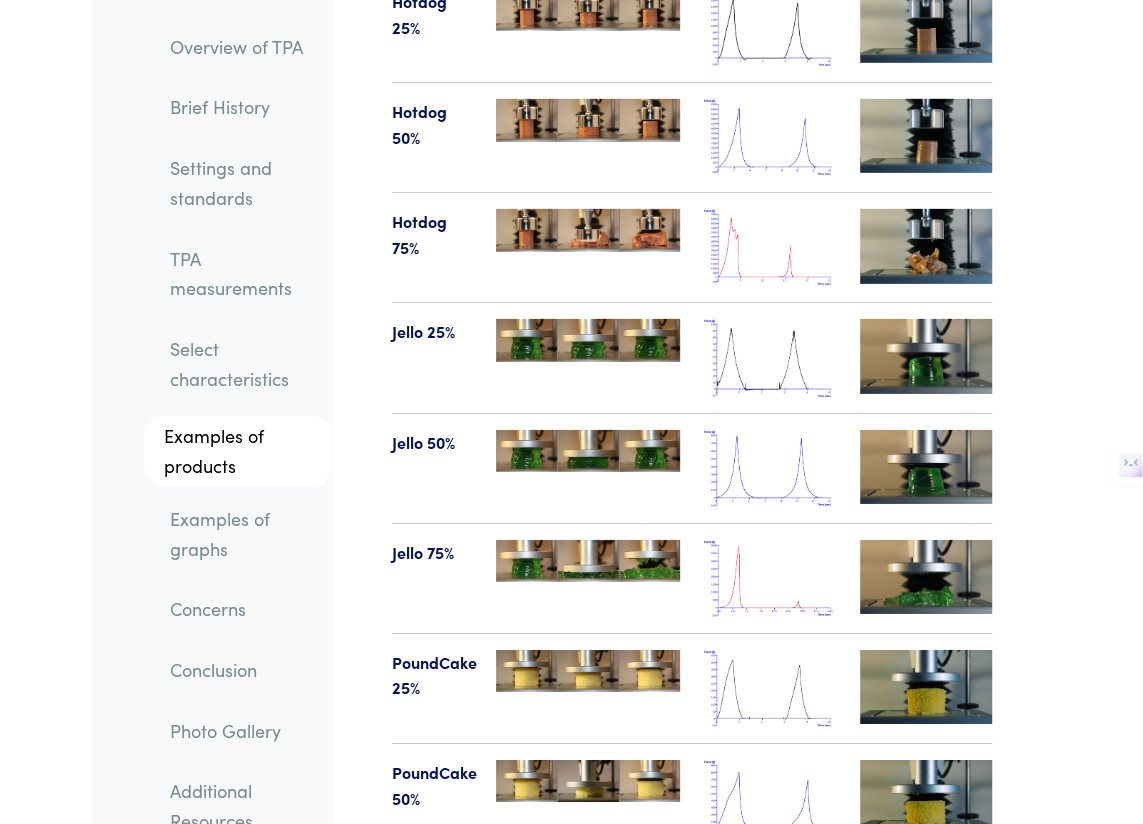 scroll, scrollTop: 28496, scrollLeft: 0, axis: vertical 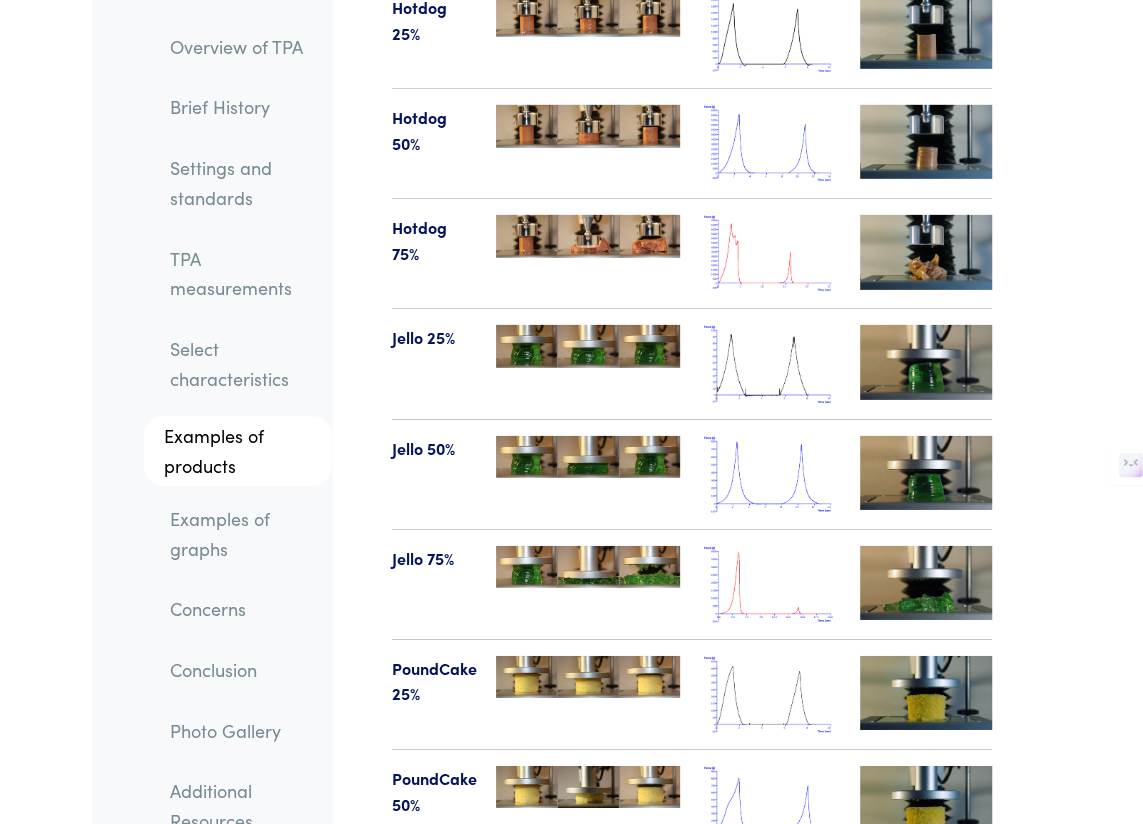 click at bounding box center [588, 457] 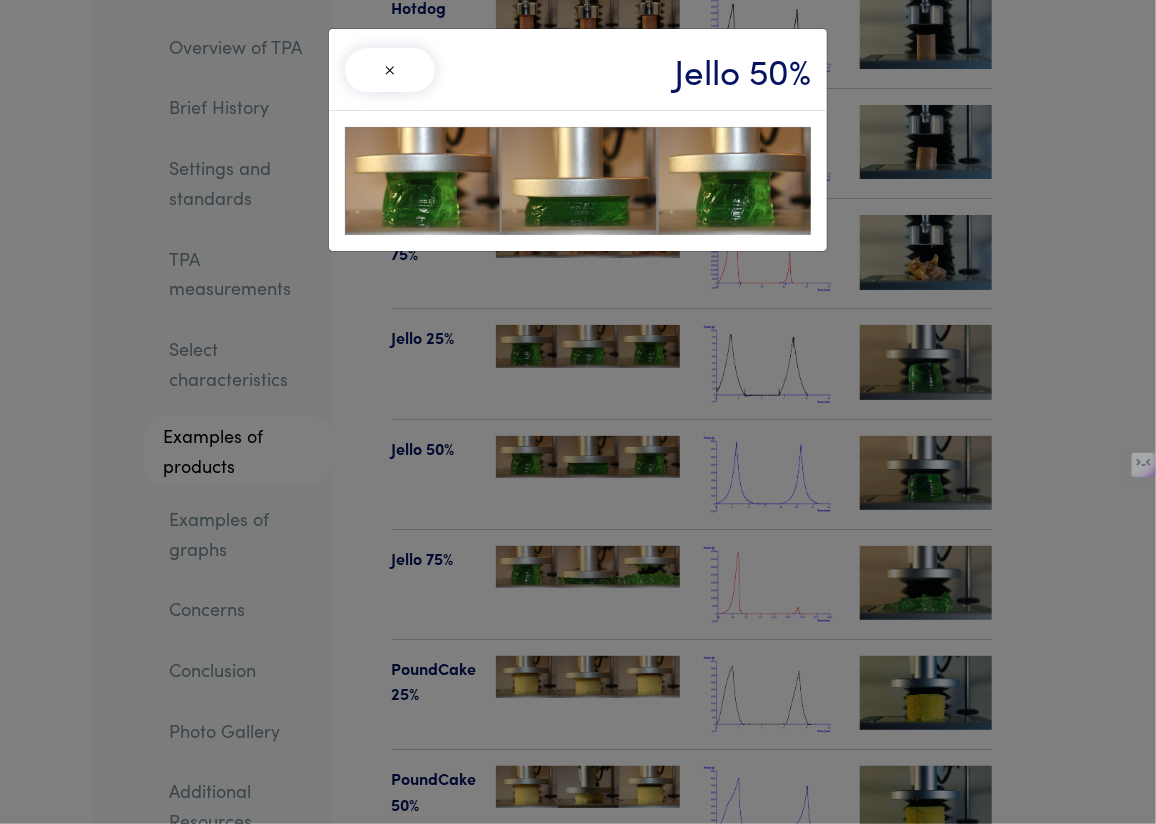 click on "×
Jello 50%" at bounding box center (578, 412) 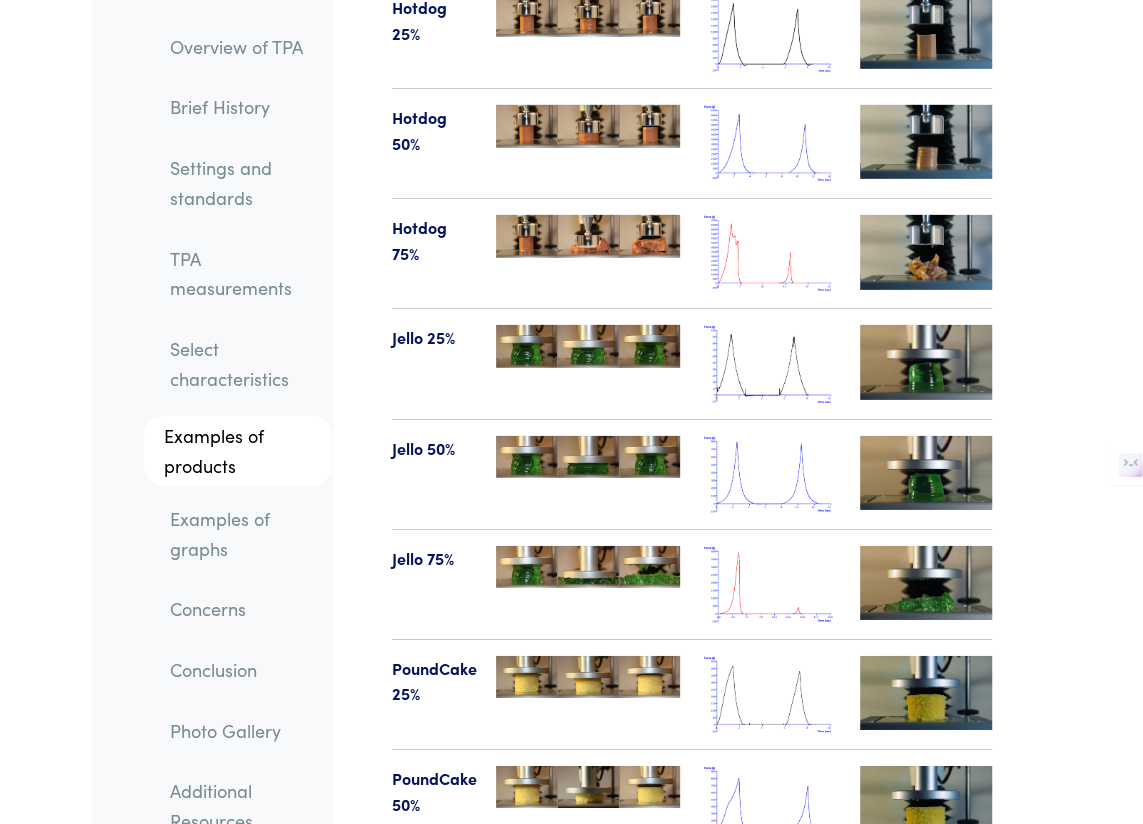 click at bounding box center (770, 363) 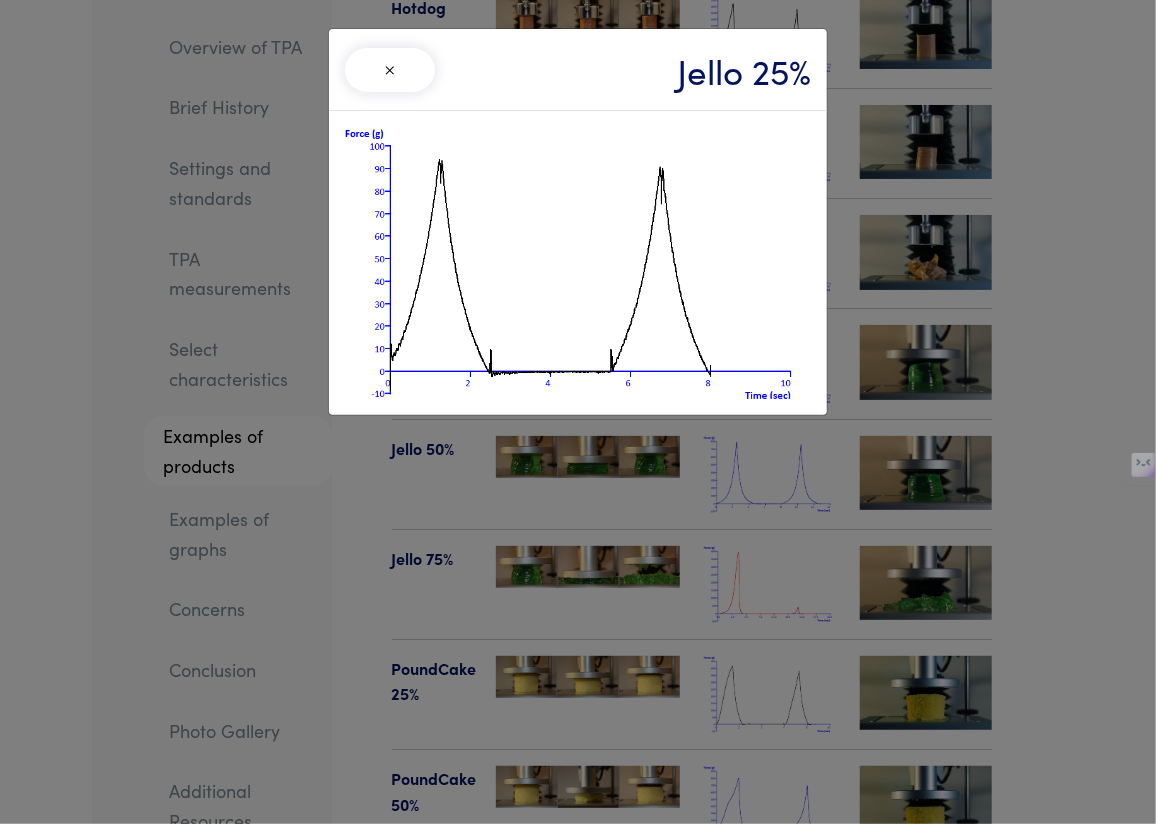 drag, startPoint x: 728, startPoint y: 155, endPoint x: 691, endPoint y: 183, distance: 46.400433 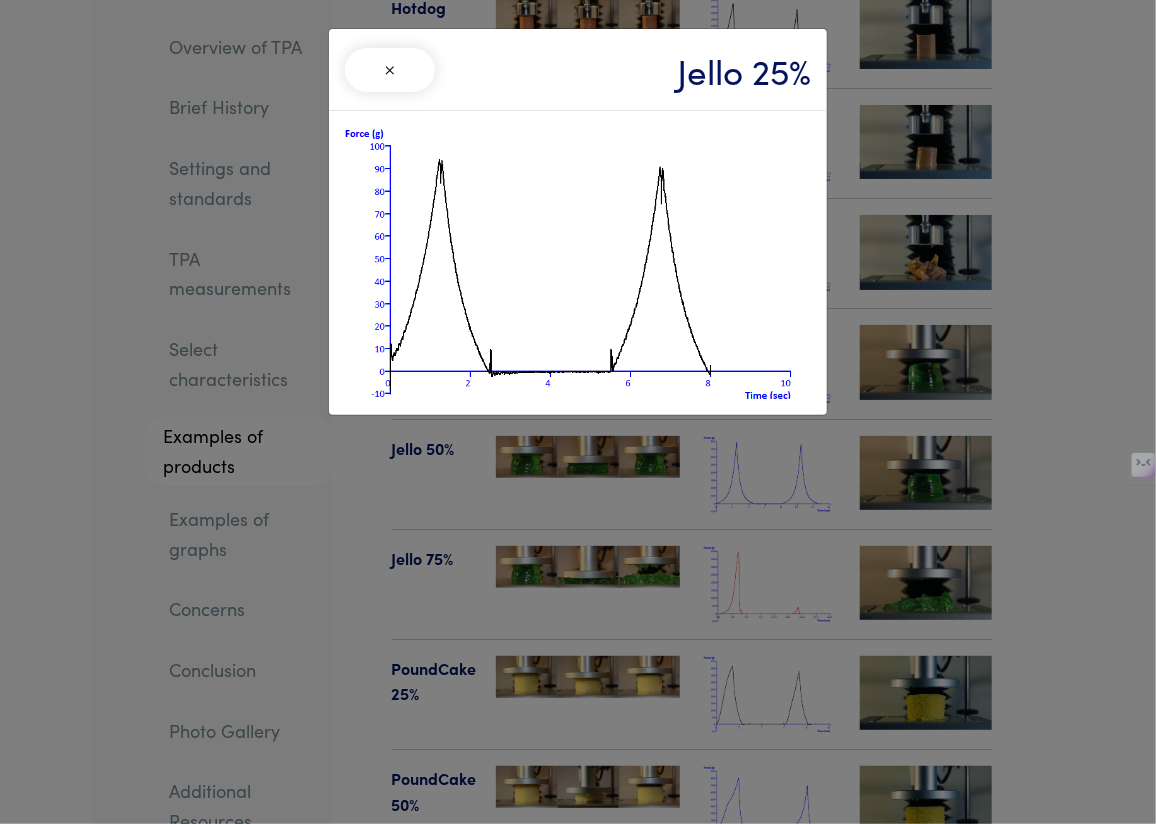 click on "×
Jello 25%" at bounding box center [578, 412] 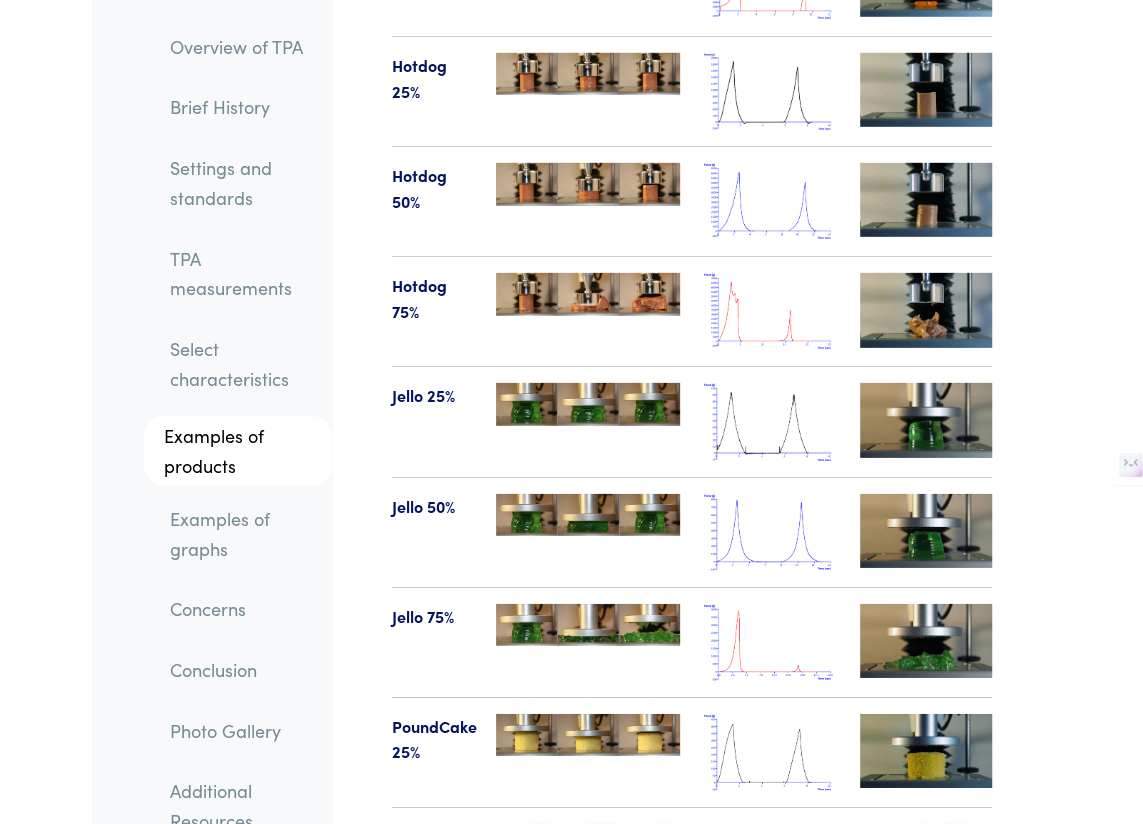 scroll, scrollTop: 28314, scrollLeft: 0, axis: vertical 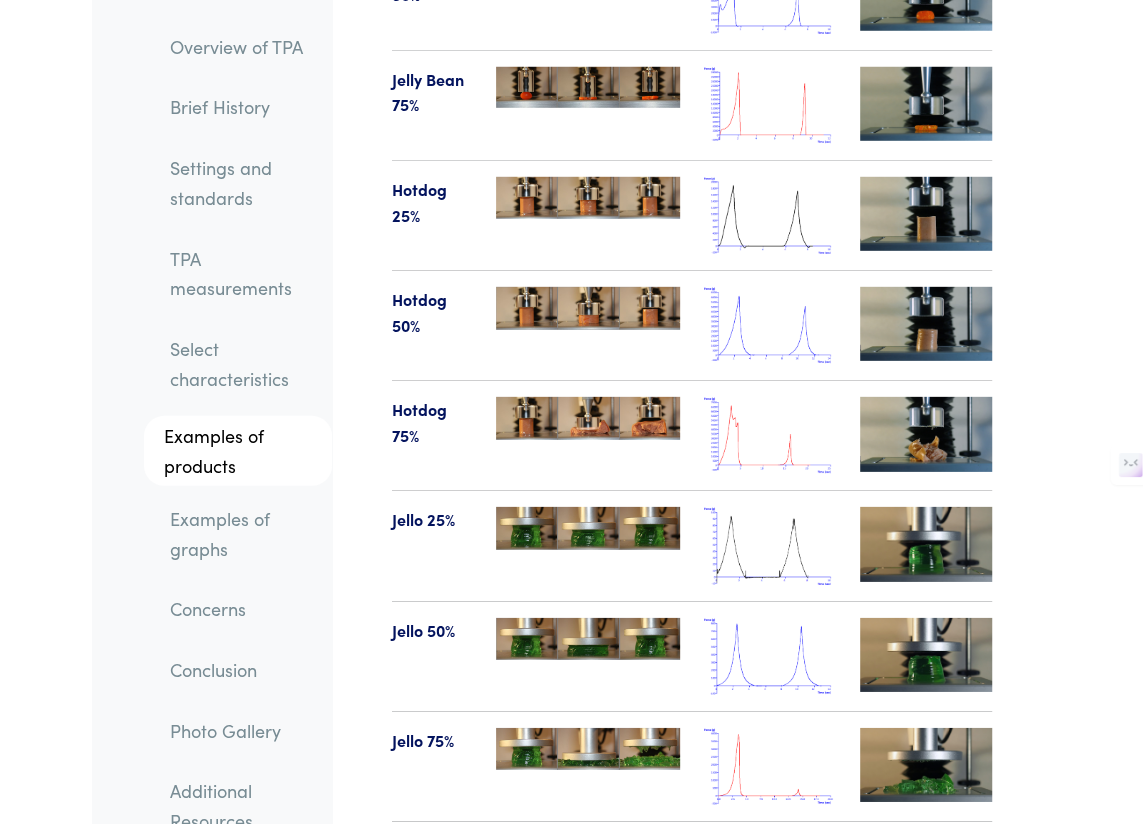 click at bounding box center [770, 545] 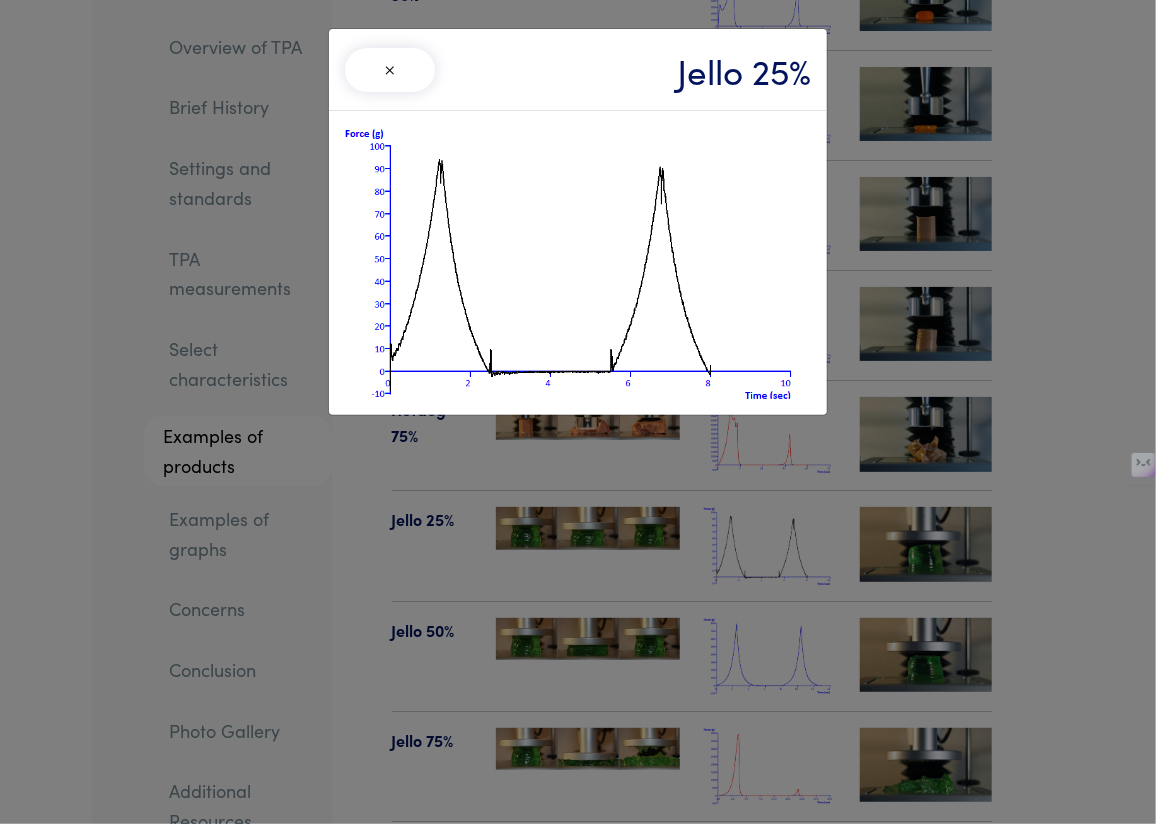 click on "×
Jello 25%" at bounding box center [578, 412] 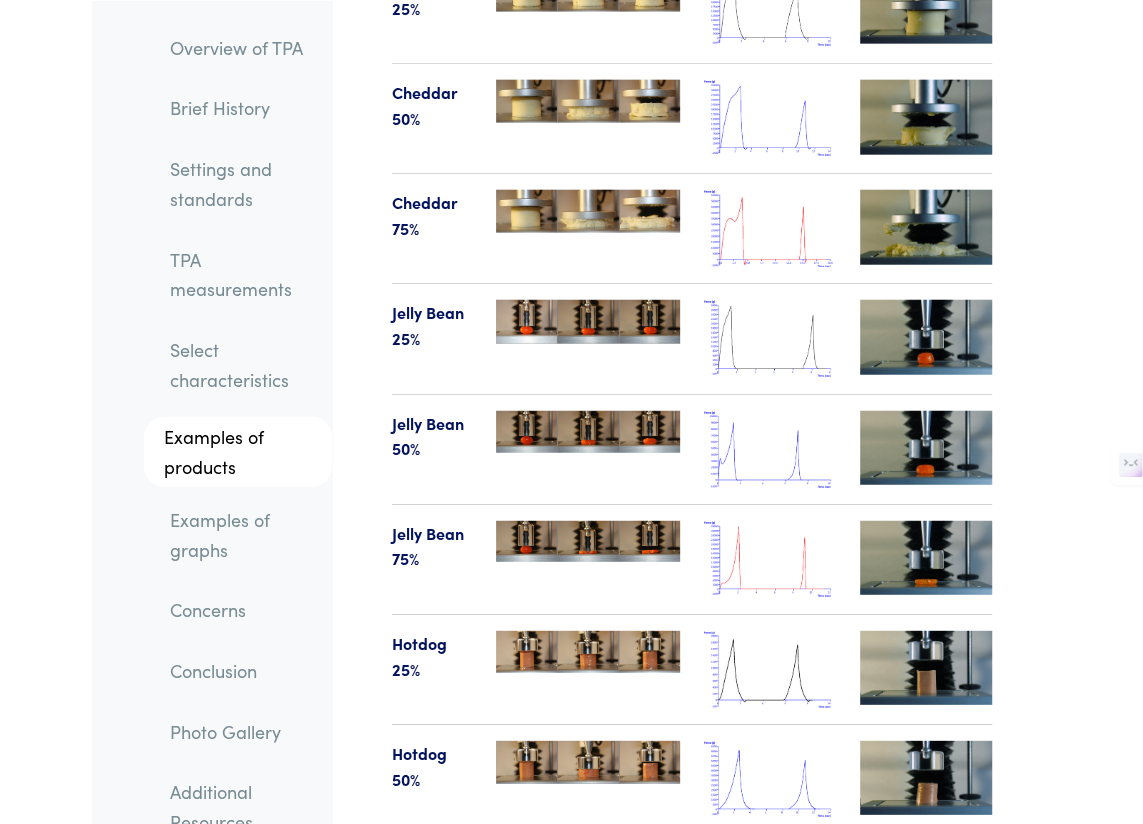 scroll, scrollTop: 27769, scrollLeft: 0, axis: vertical 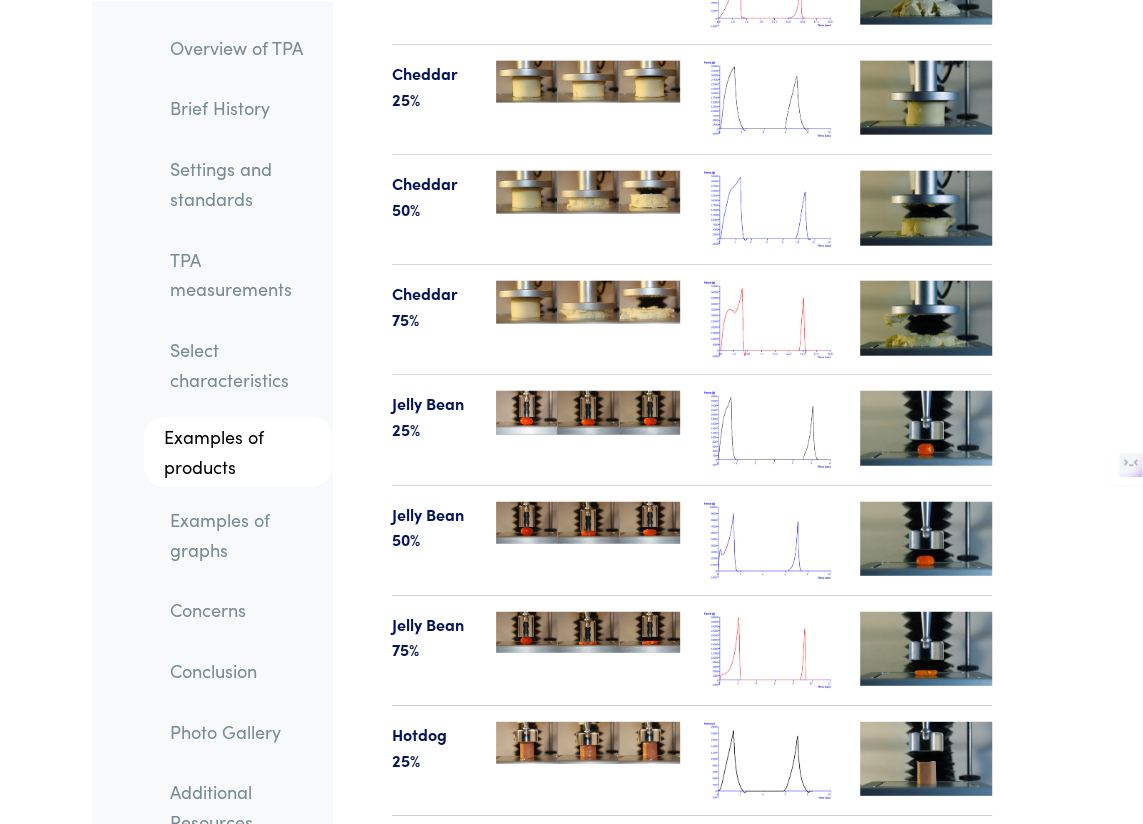 click at bounding box center (770, 429) 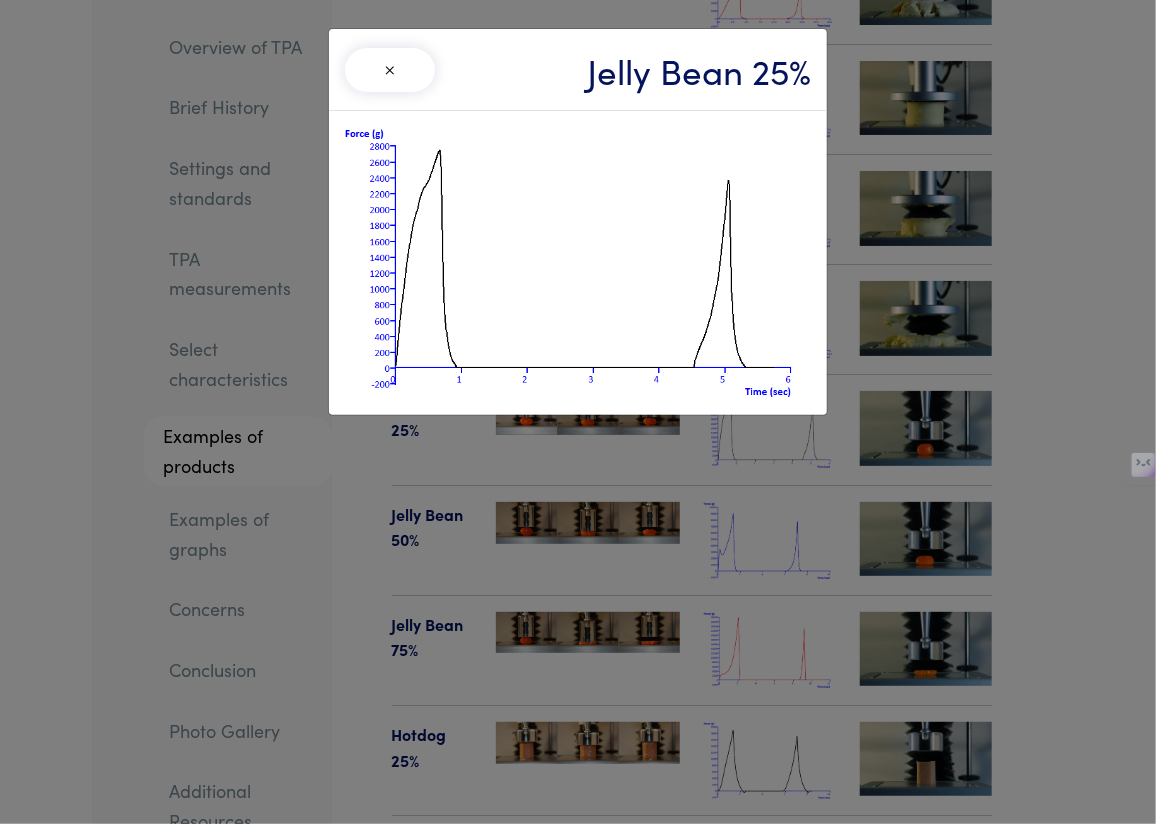 click on "×
Jelly Bean 25%" at bounding box center (578, 412) 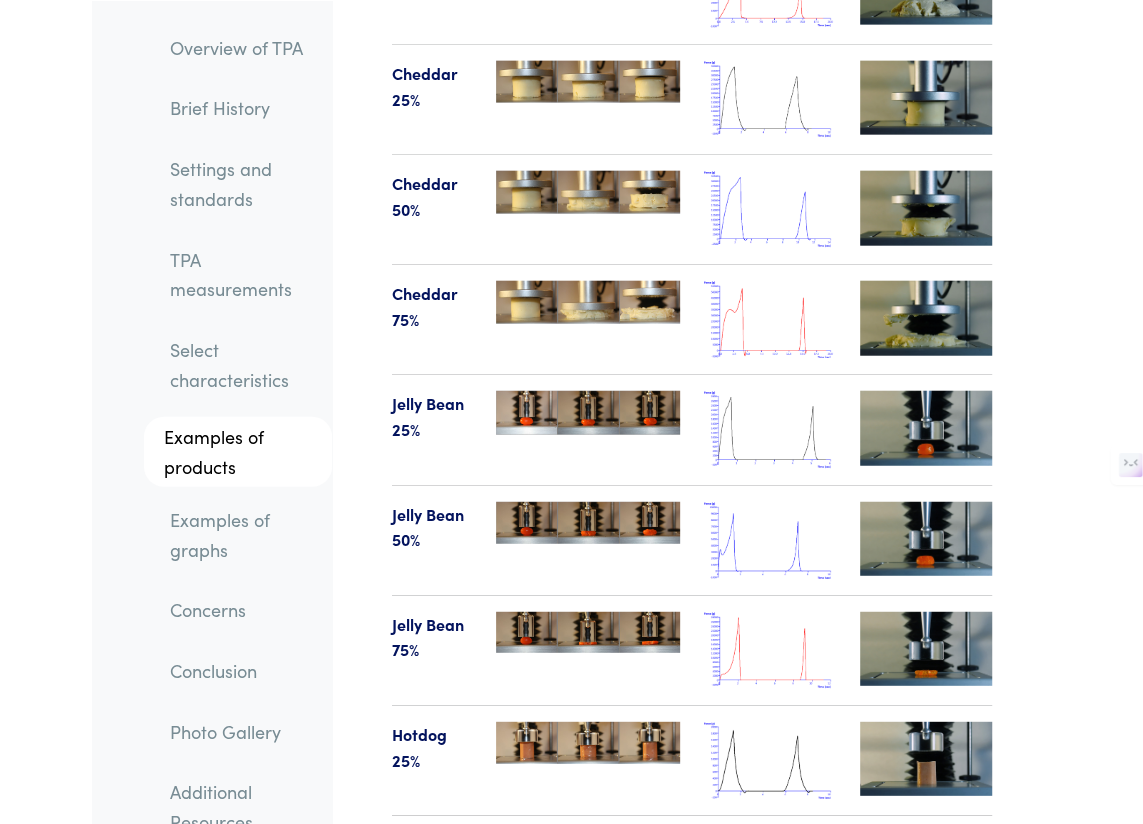 click at bounding box center (588, 412) 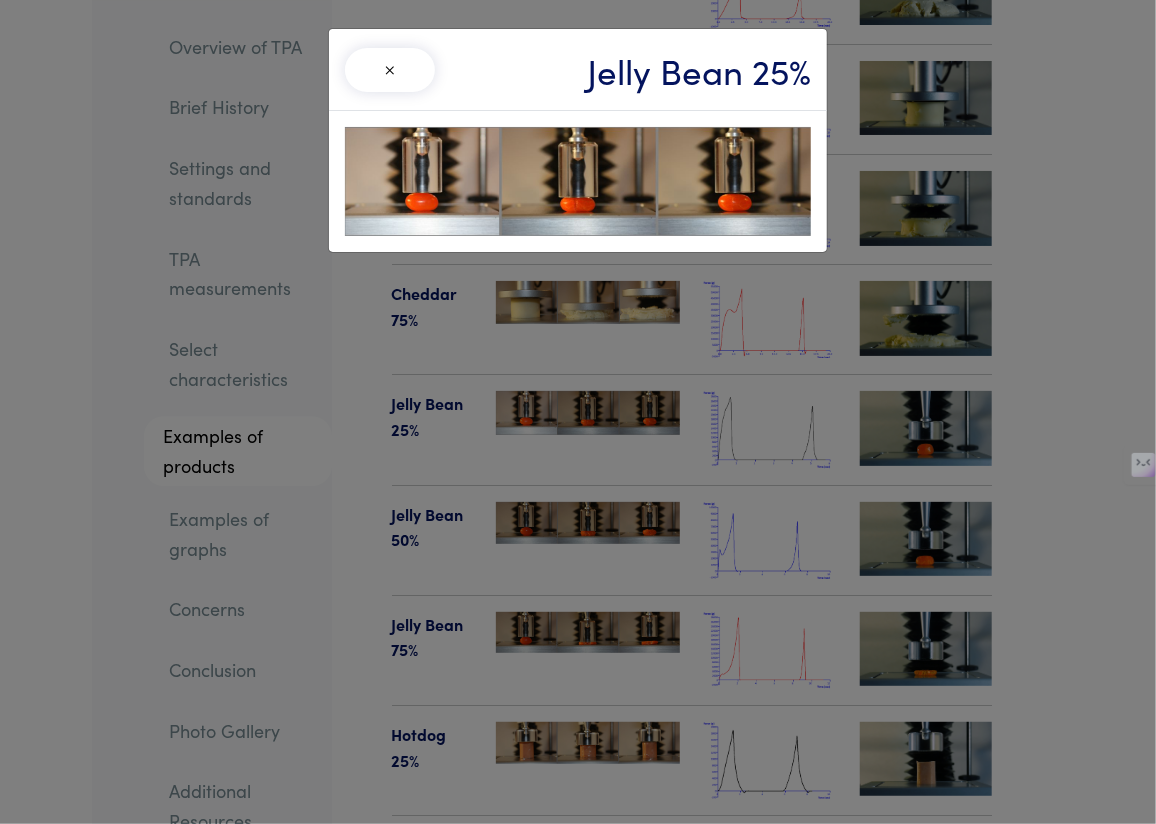 click on "×
Jelly Bean 25%" at bounding box center (578, 412) 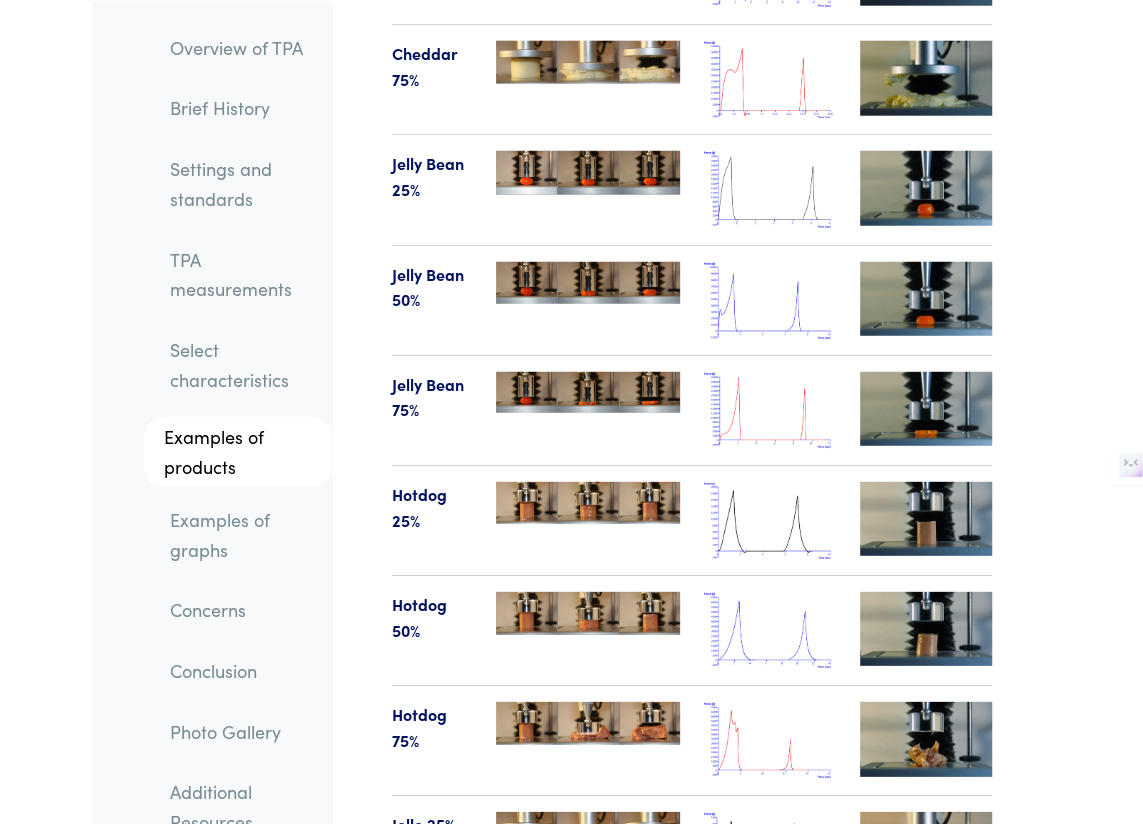 scroll, scrollTop: 28041, scrollLeft: 0, axis: vertical 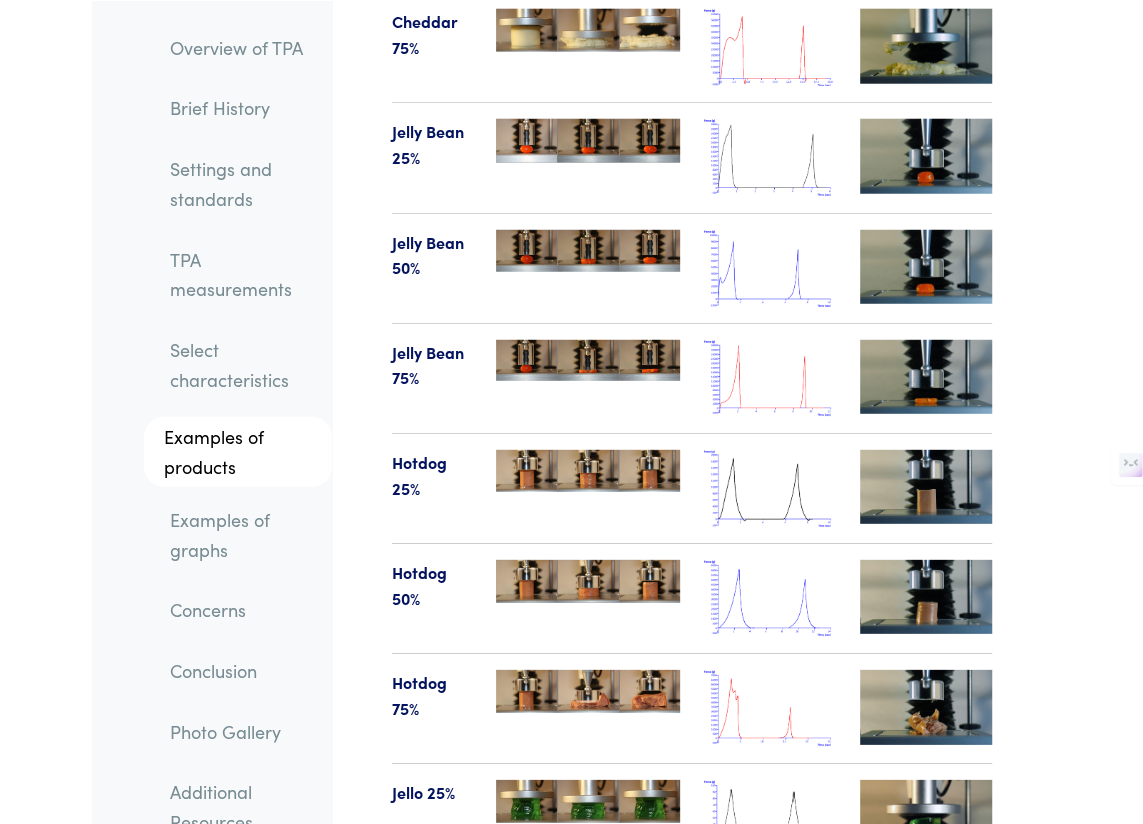 click at bounding box center [770, 818] 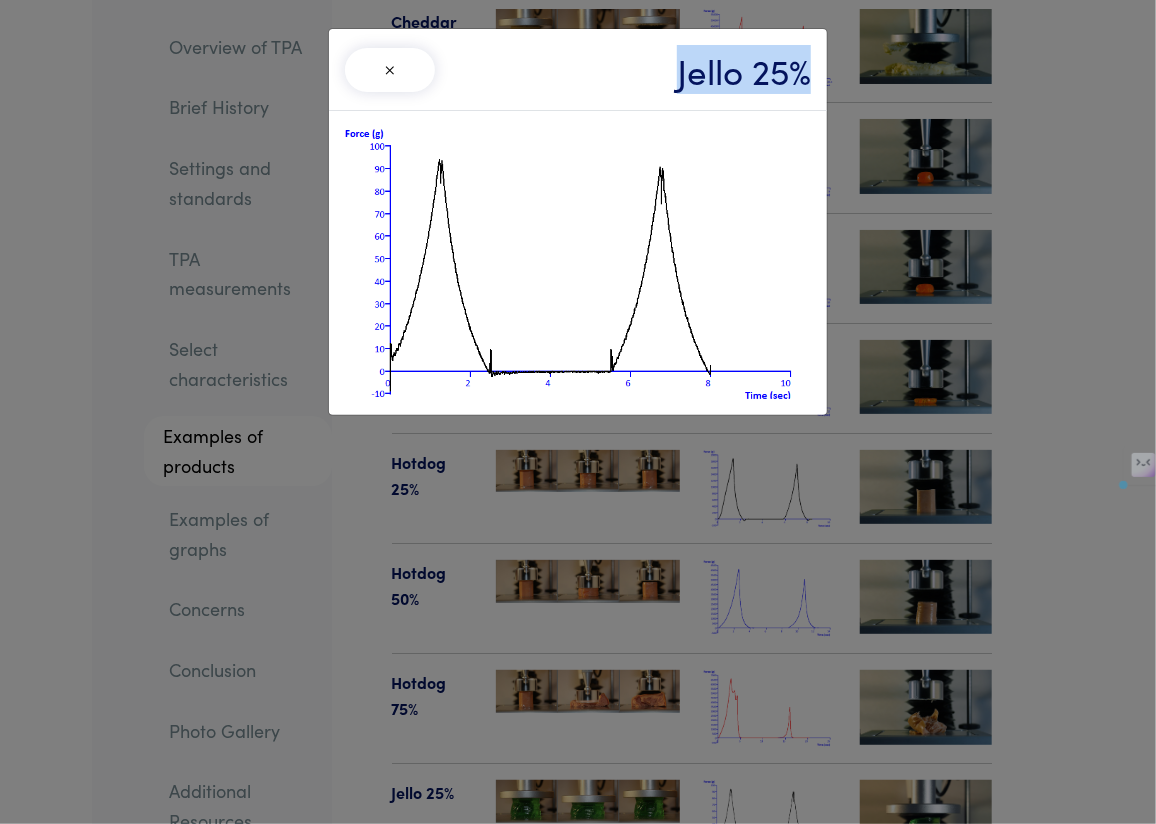 drag, startPoint x: 680, startPoint y: 70, endPoint x: 823, endPoint y: 90, distance: 144.39183 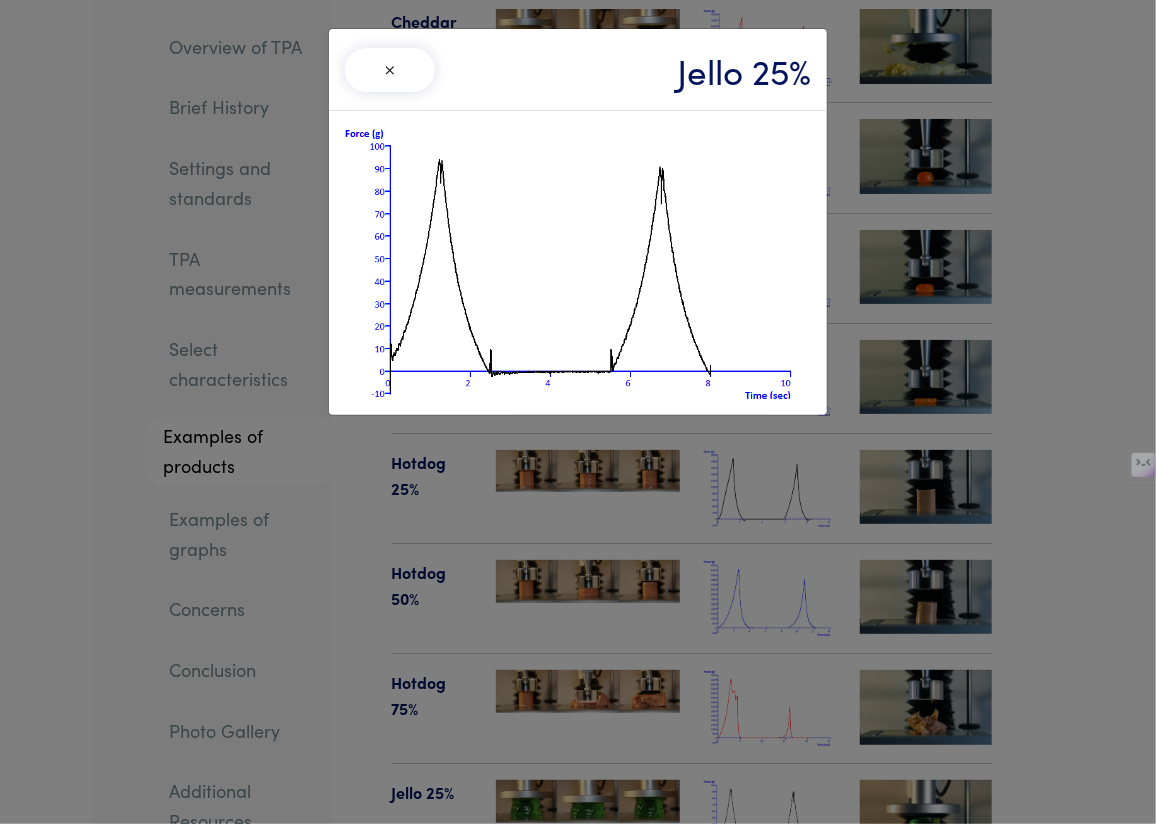 click on "×
Jello 25%" at bounding box center (578, 412) 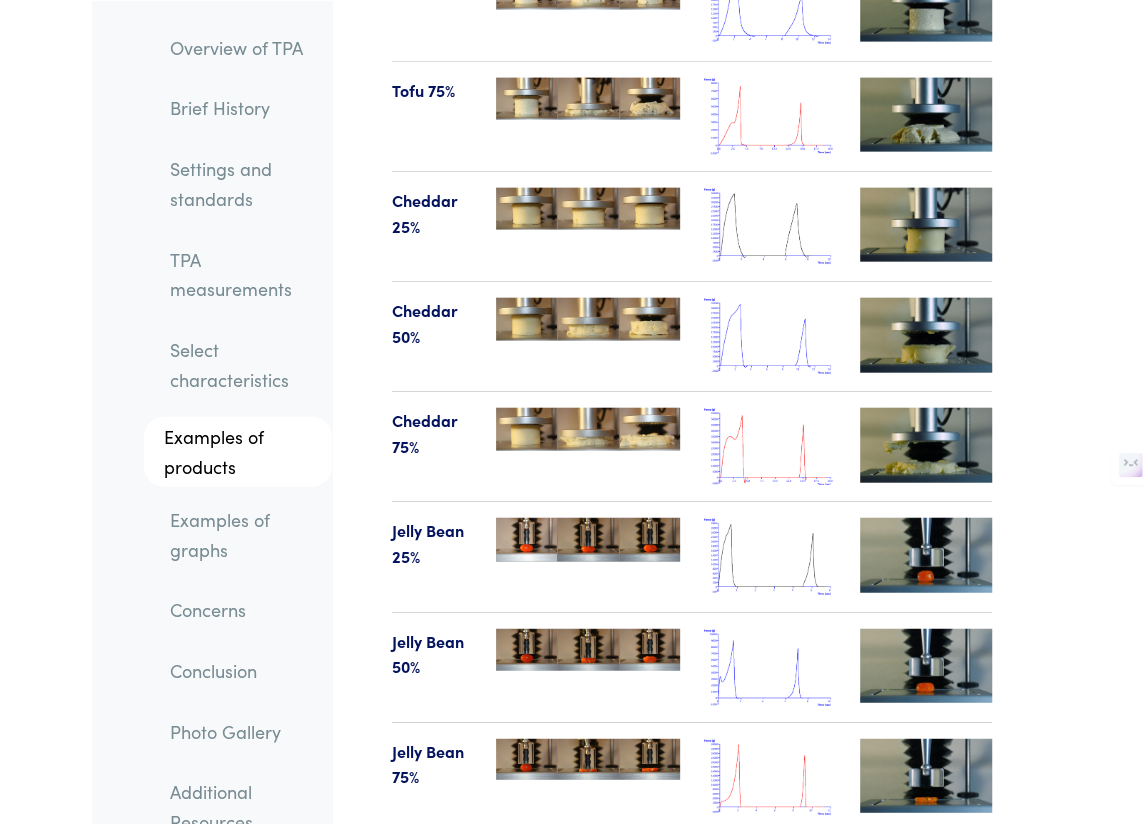 scroll, scrollTop: 27678, scrollLeft: 0, axis: vertical 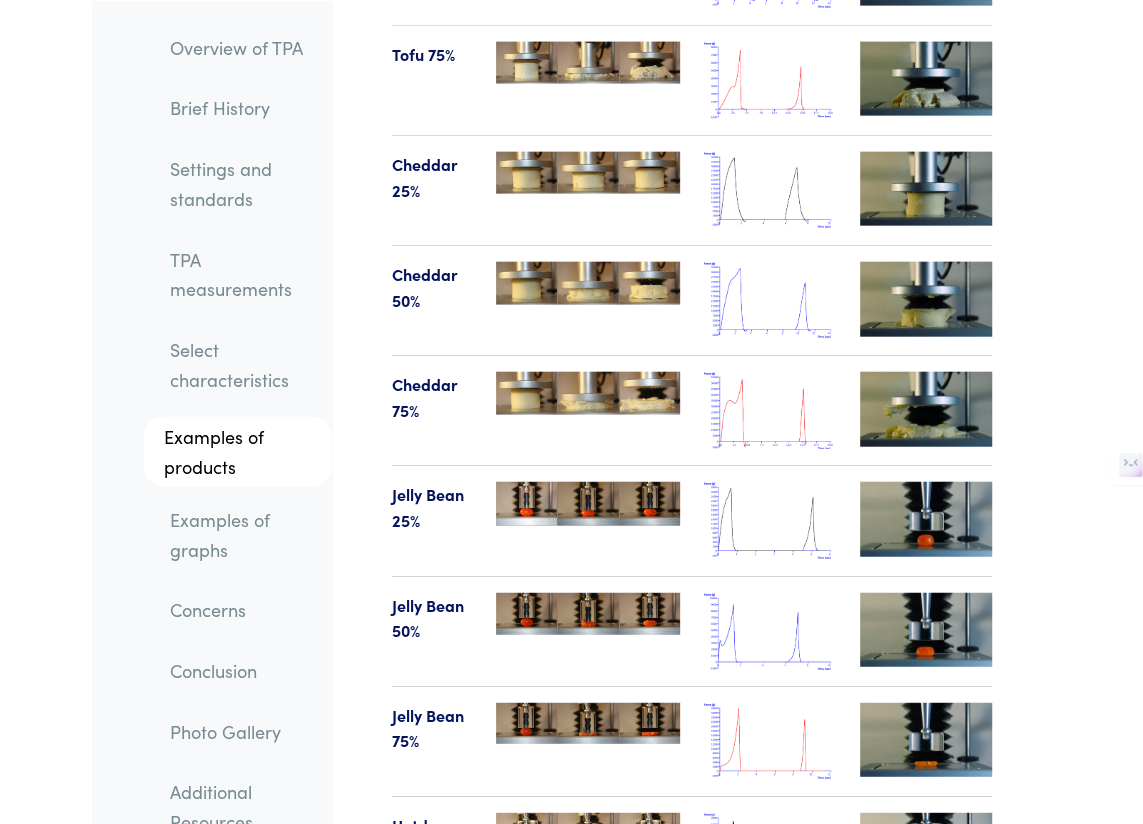 click at bounding box center [770, 520] 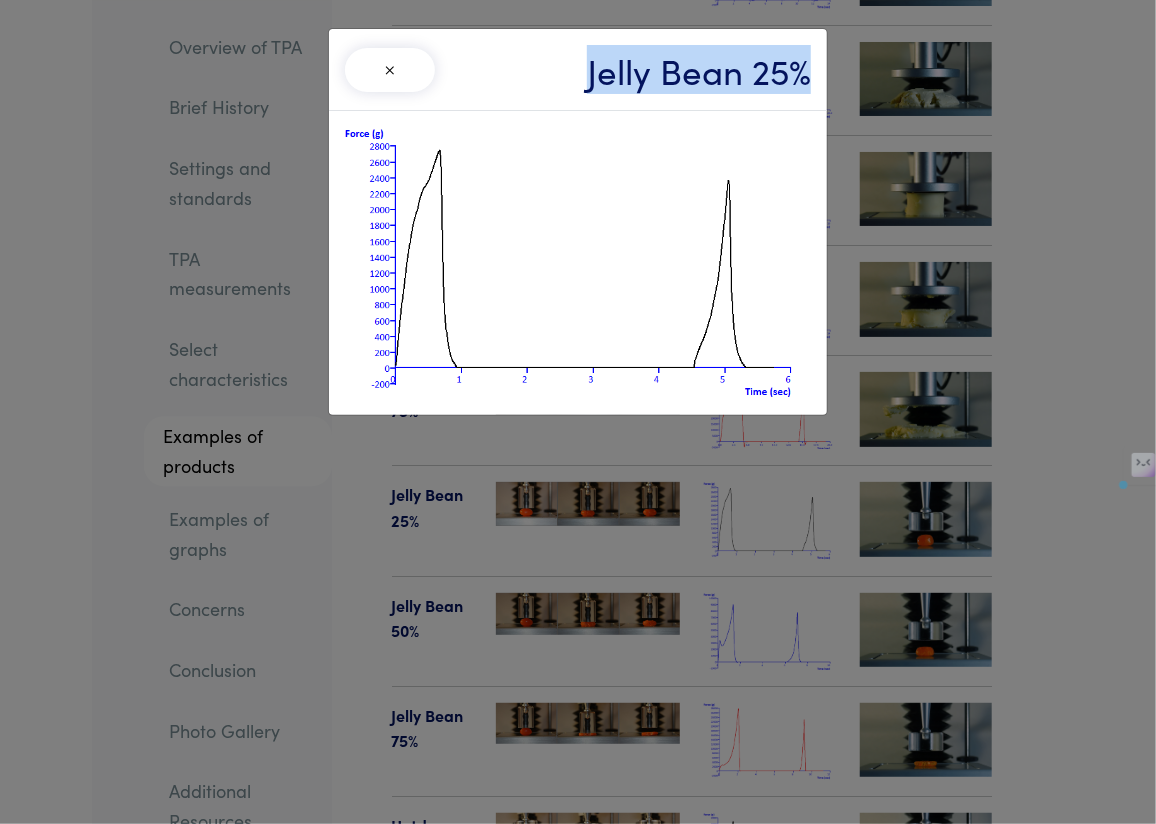 drag, startPoint x: 590, startPoint y: 61, endPoint x: 820, endPoint y: 82, distance: 230.95671 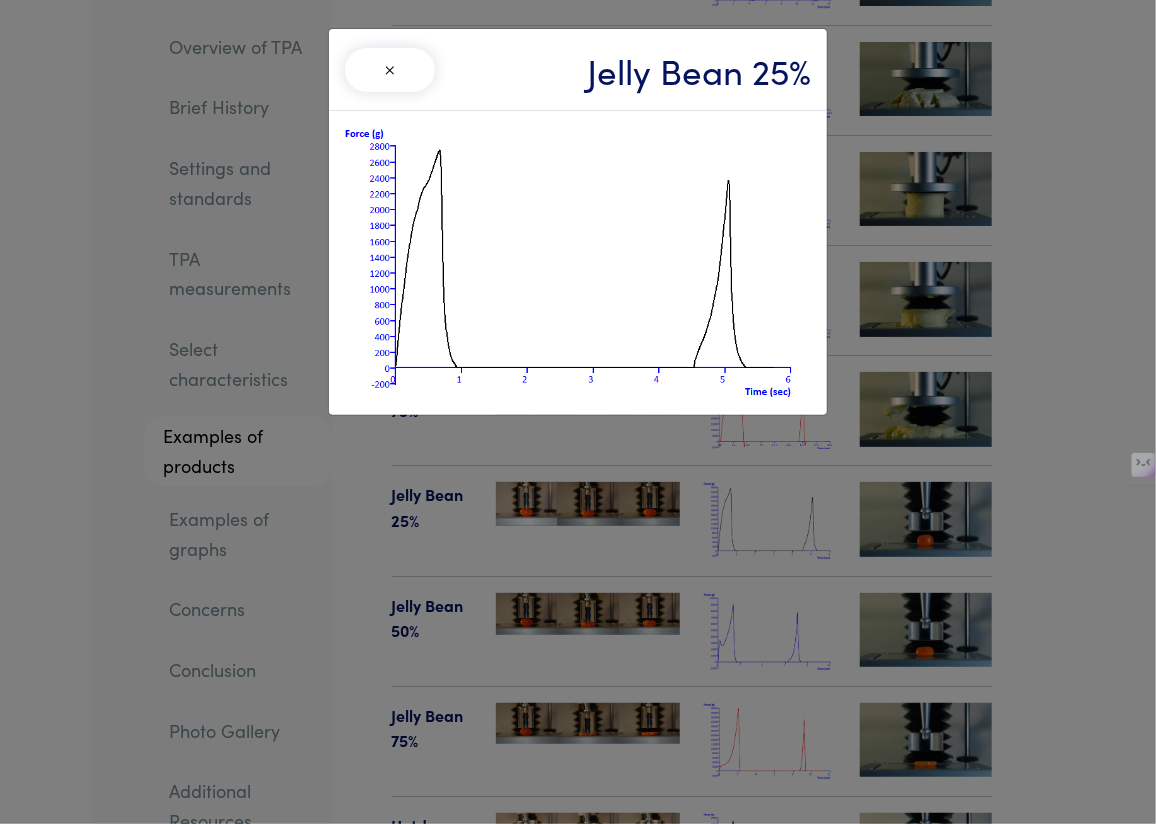 click on "×
Jelly Bean 25%" at bounding box center (578, 412) 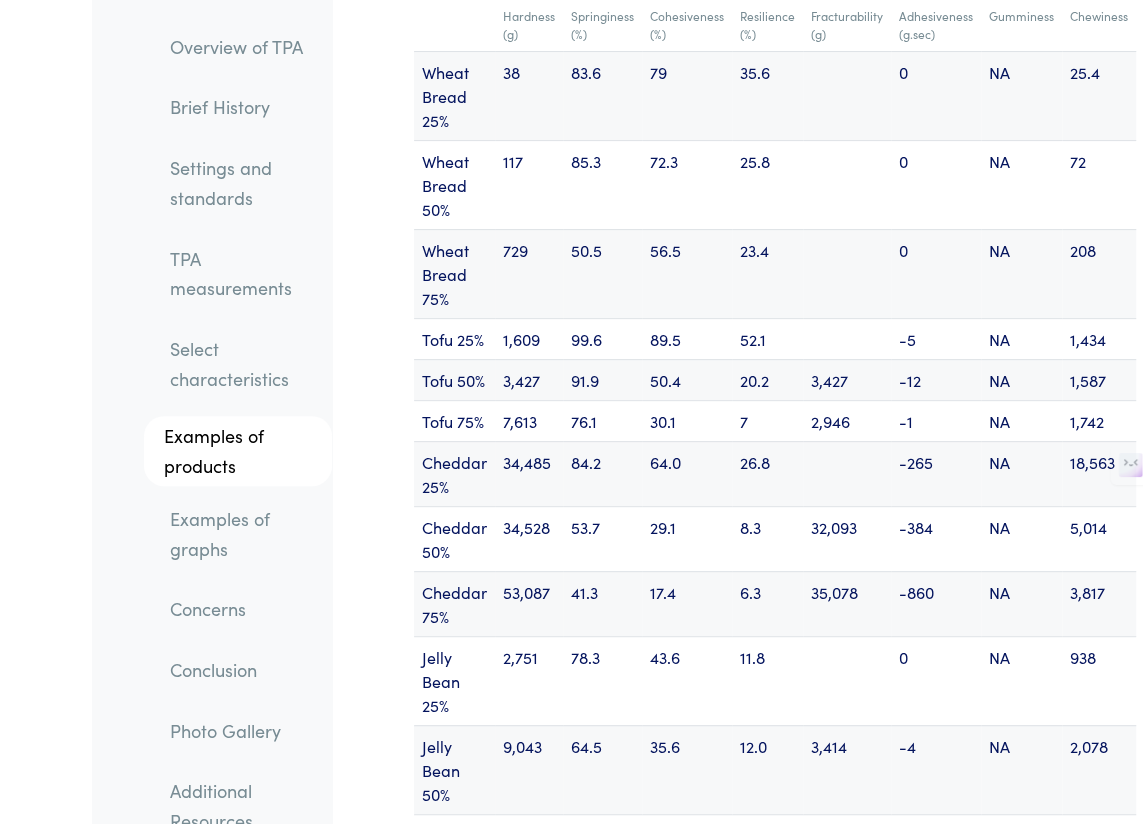 scroll, scrollTop: 29678, scrollLeft: 0, axis: vertical 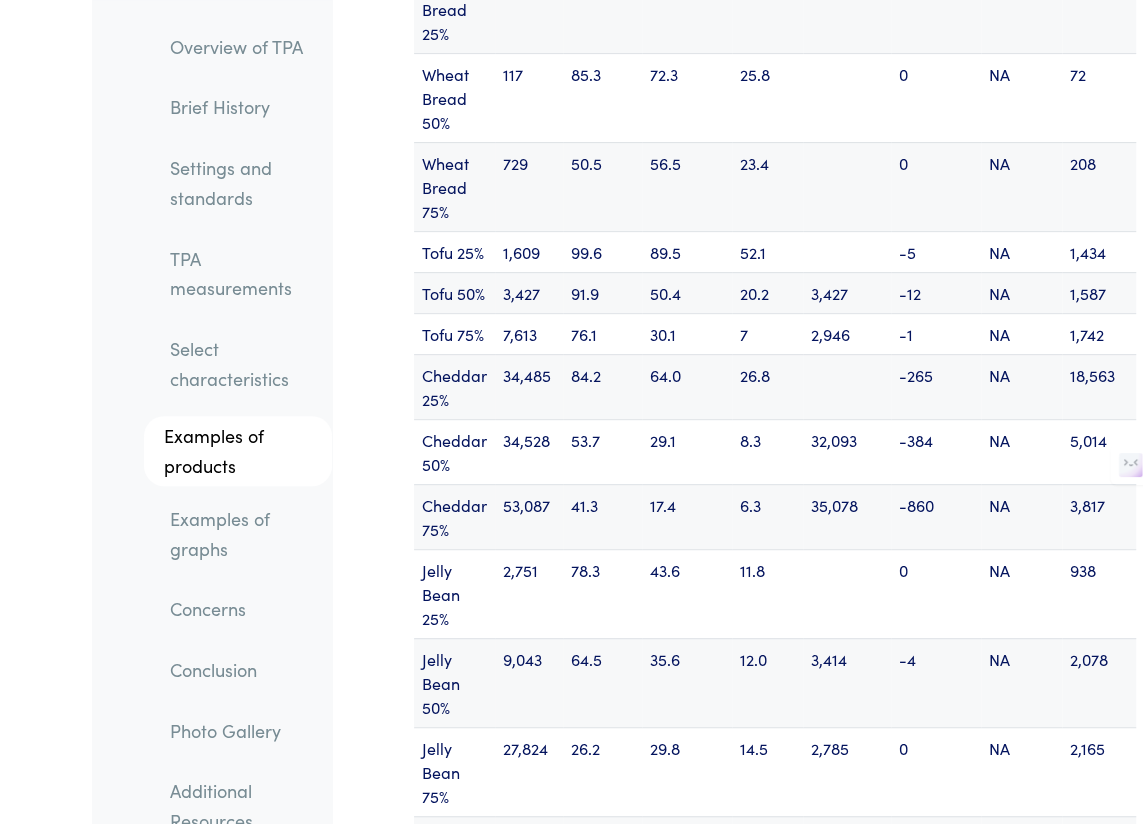 click on "Examples of graphs" at bounding box center [243, 533] 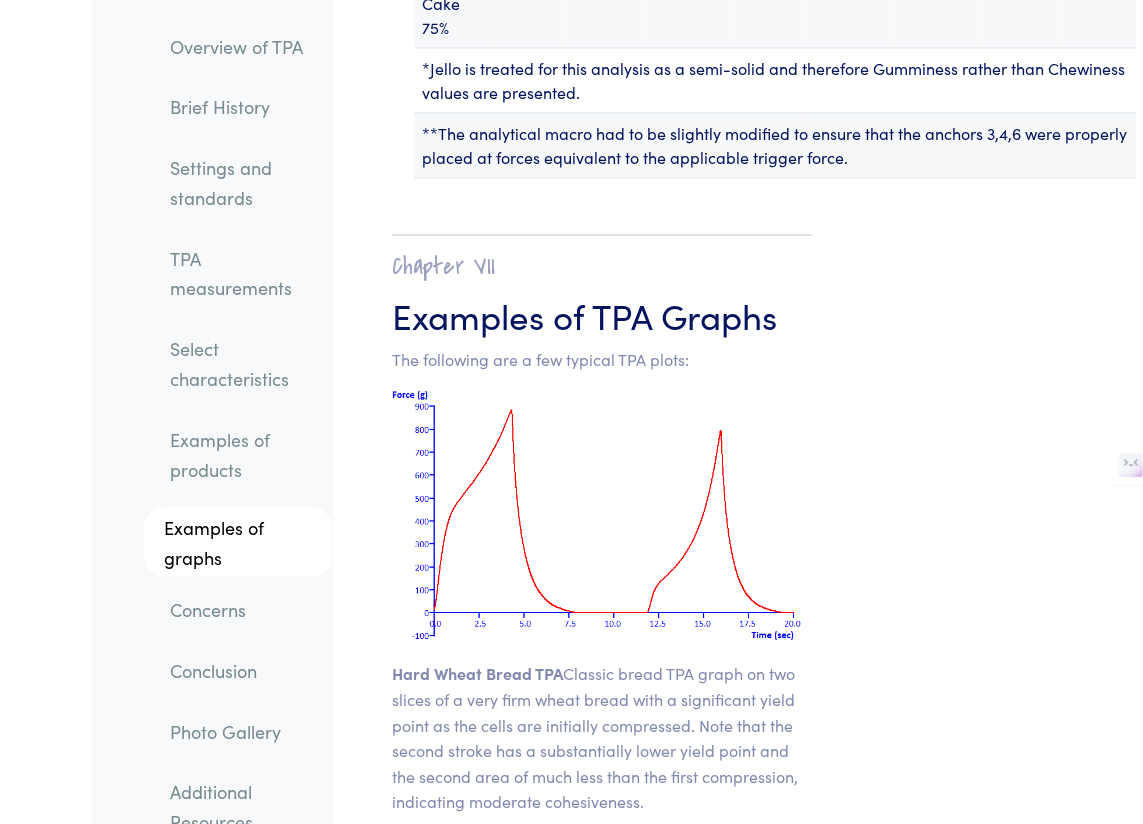 scroll, scrollTop: 31047, scrollLeft: 0, axis: vertical 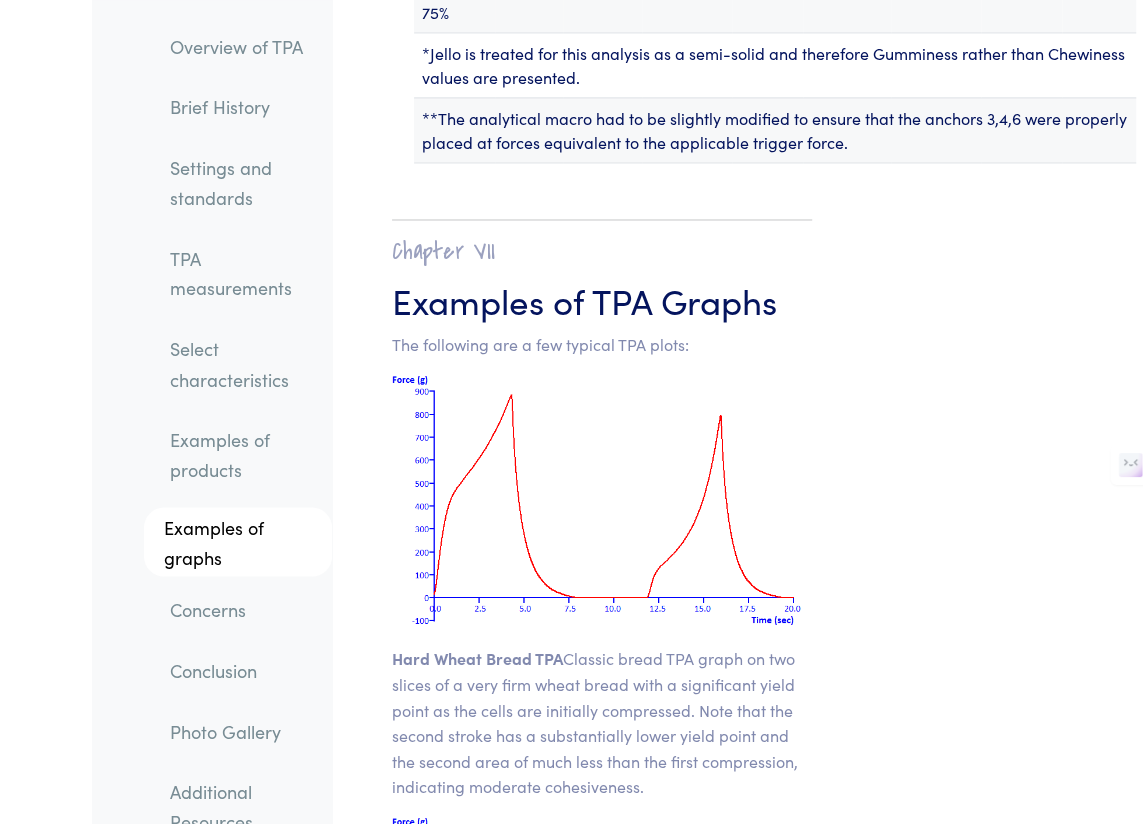 click on "Concerns" at bounding box center (243, 609) 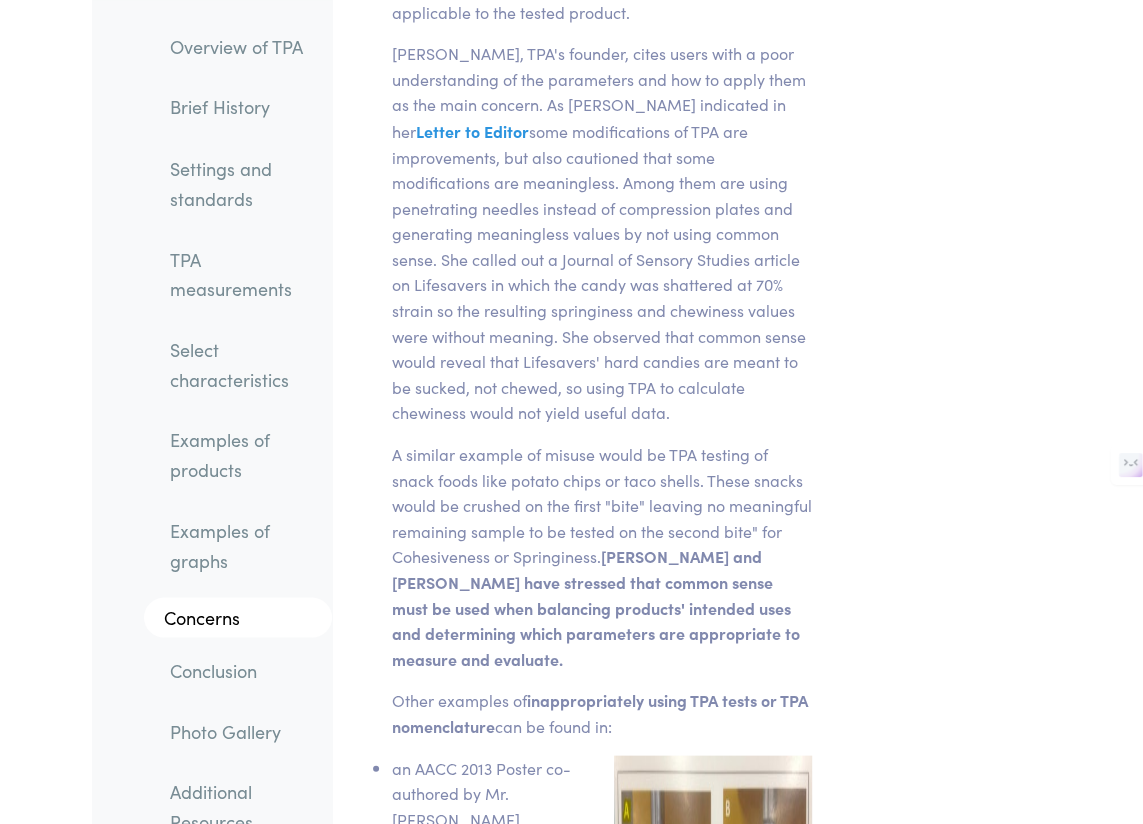 scroll, scrollTop: 35485, scrollLeft: 0, axis: vertical 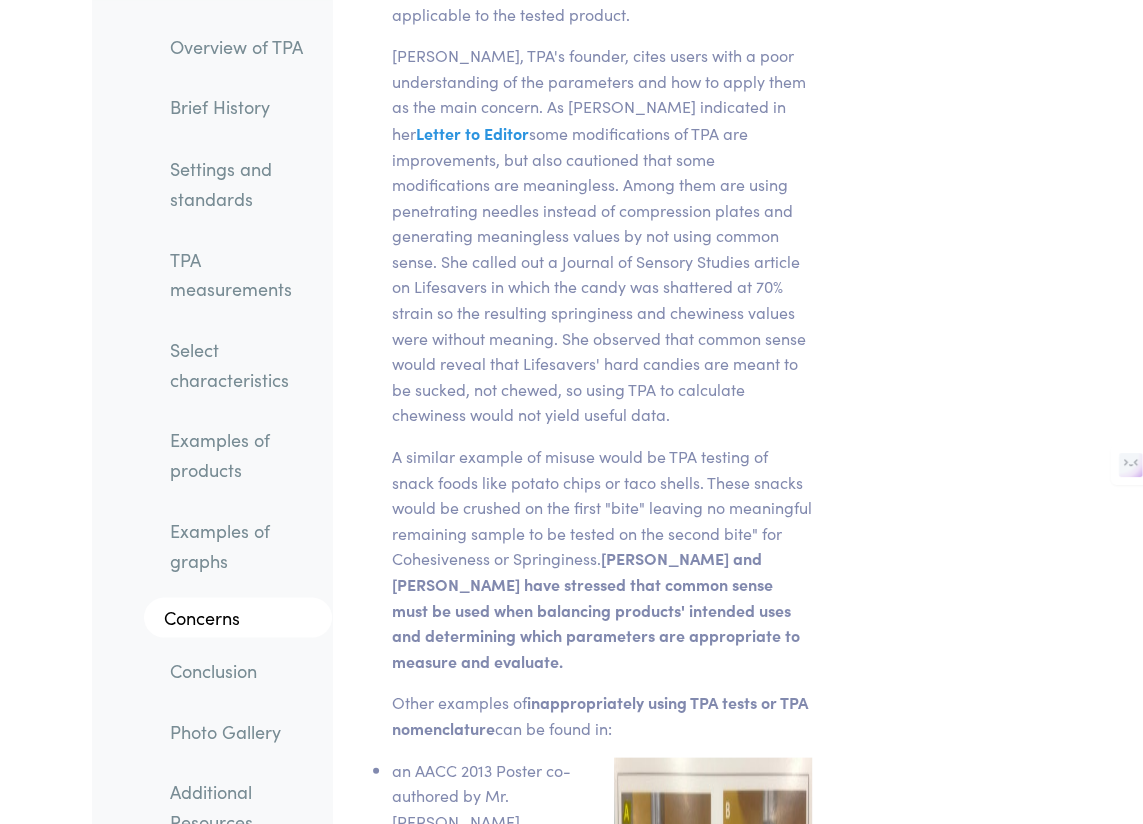 click on "TPA measurements" at bounding box center (243, 273) 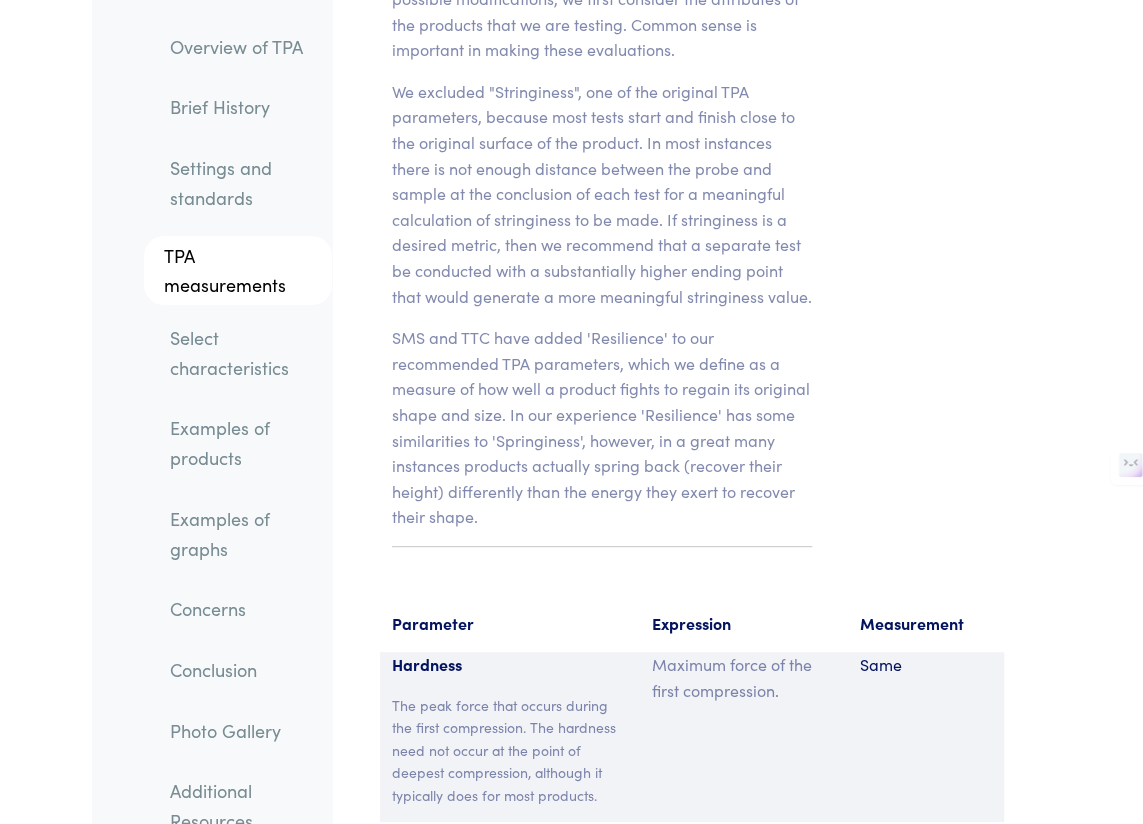 scroll, scrollTop: 16438, scrollLeft: 0, axis: vertical 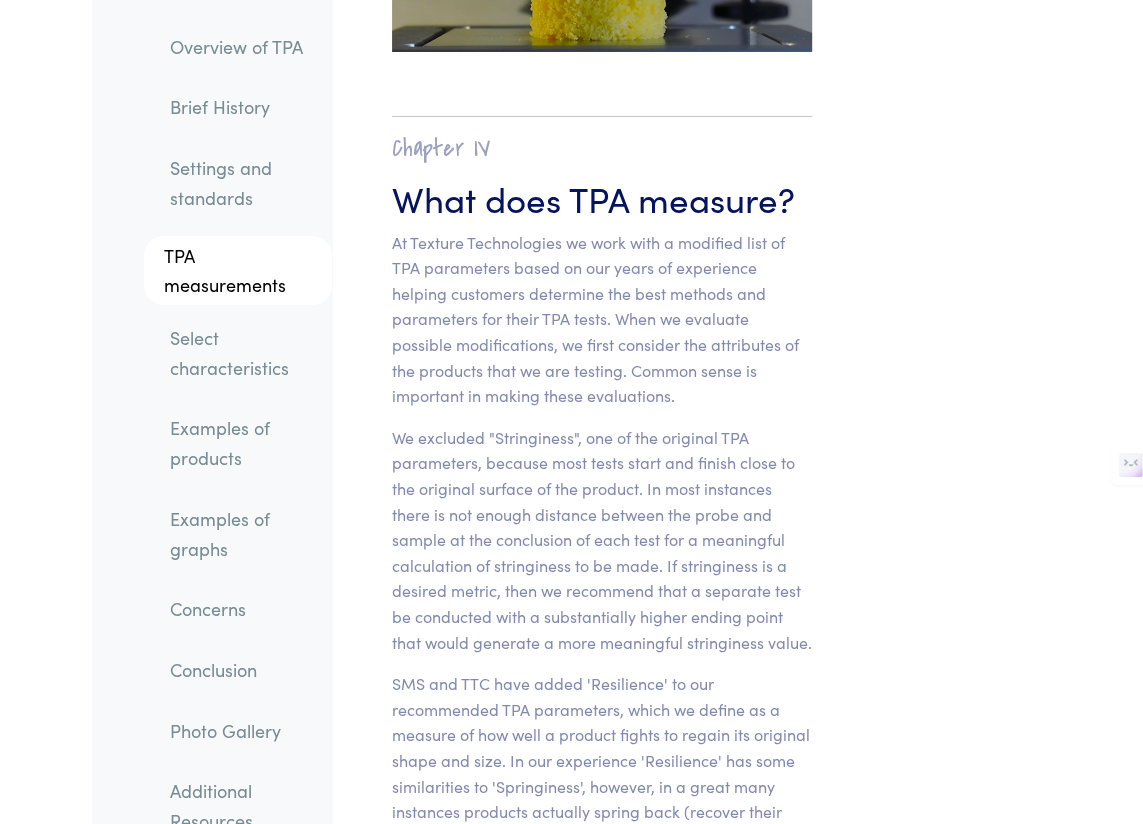 click on "Select characteristics" at bounding box center (243, 352) 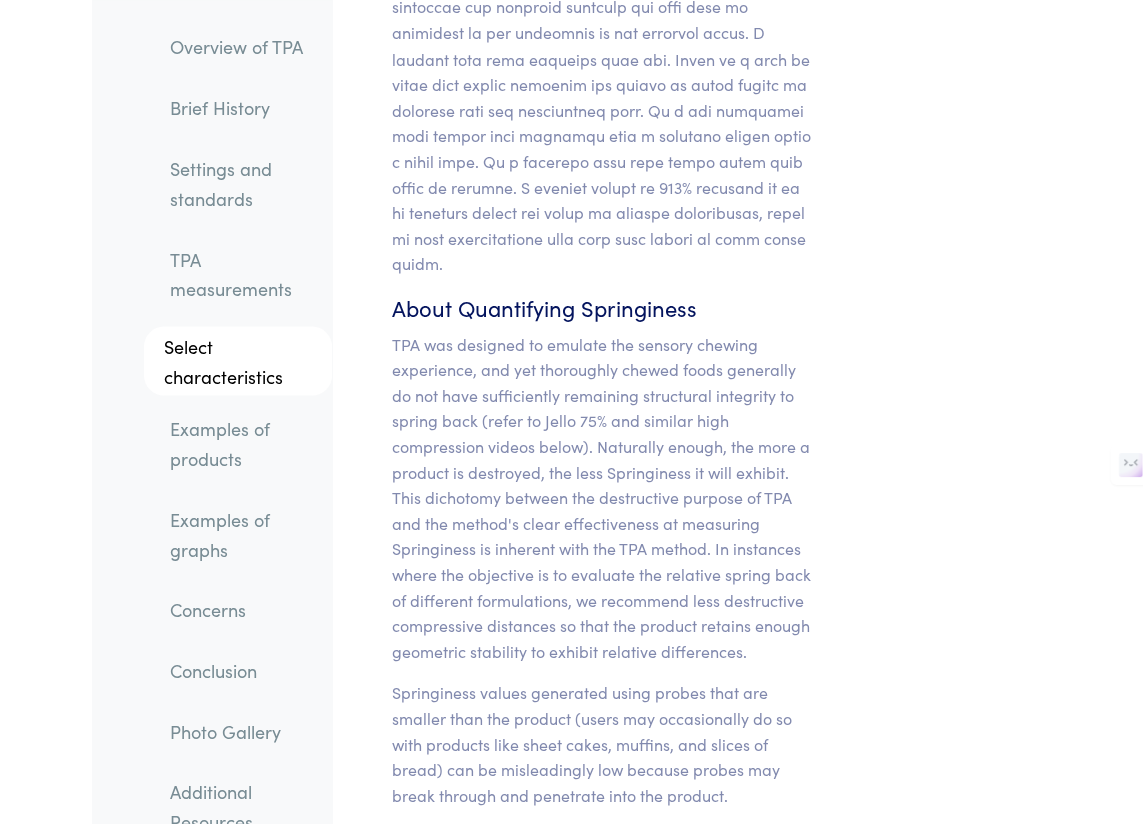 click on "Examples of products" at bounding box center (243, 443) 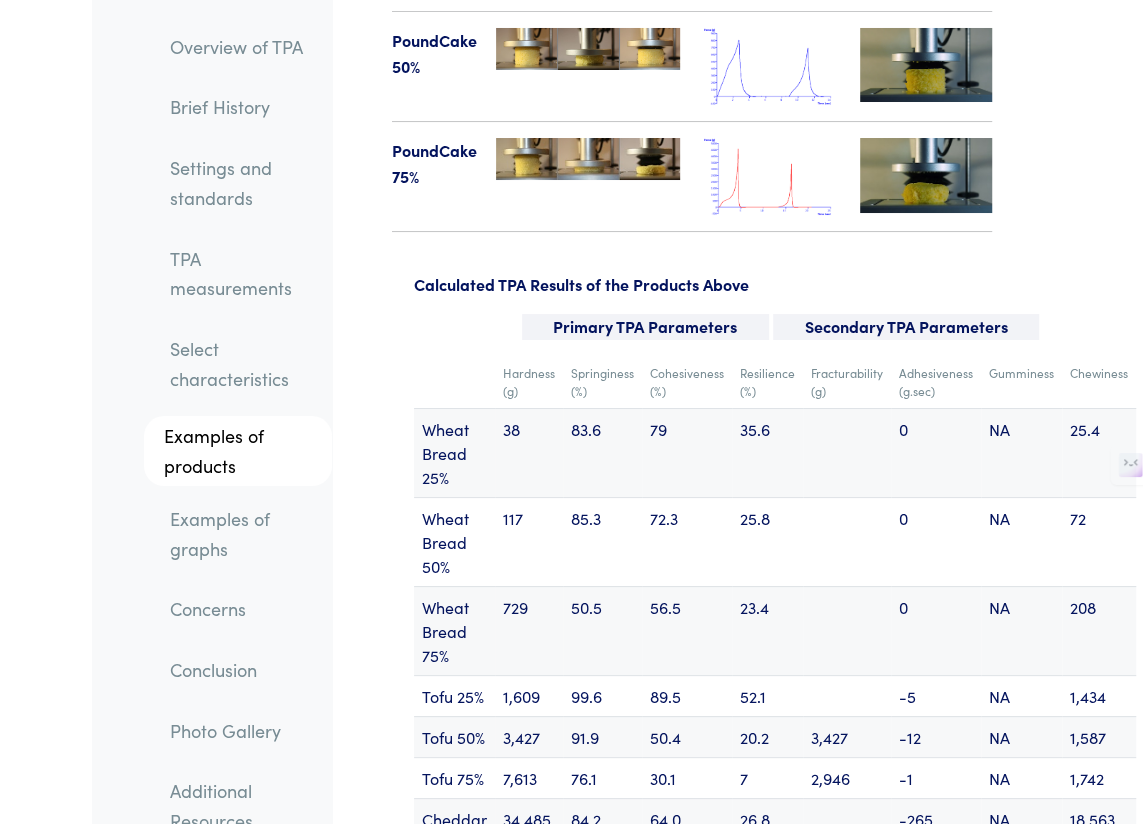 scroll, scrollTop: 29223, scrollLeft: 0, axis: vertical 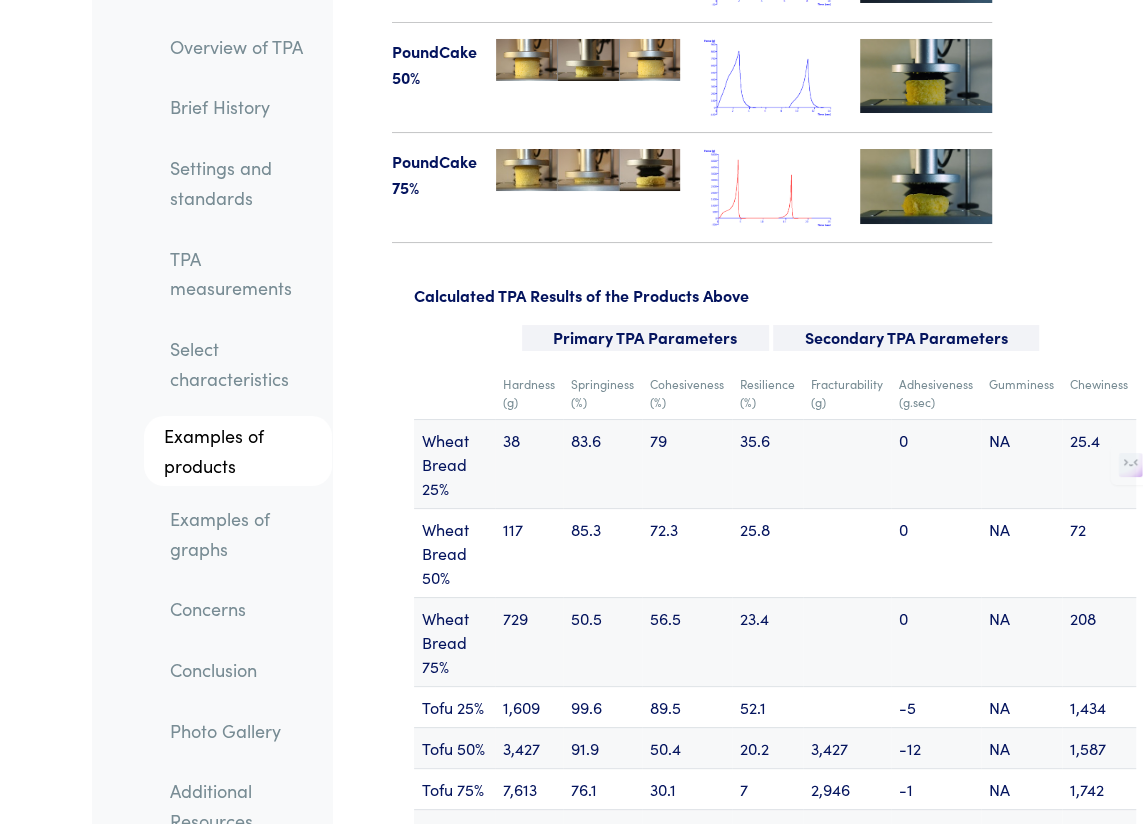 click on "TPA measurements" at bounding box center (243, 273) 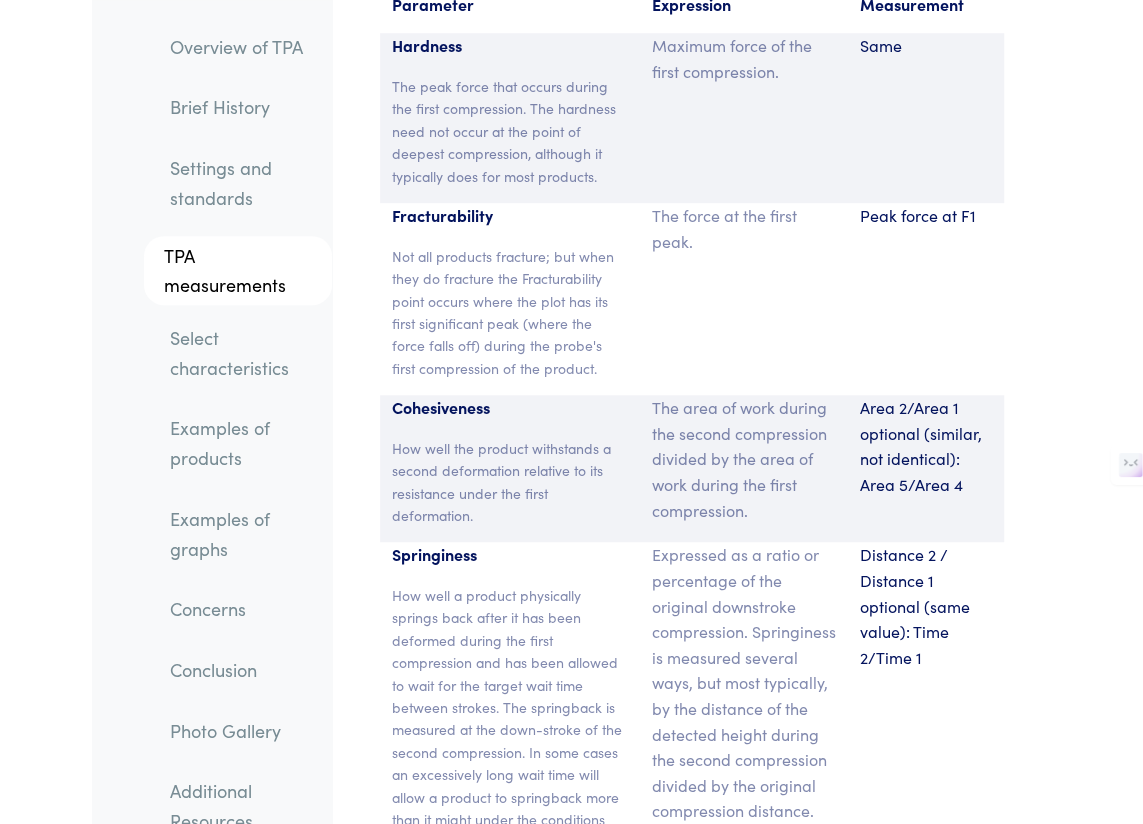scroll, scrollTop: 17438, scrollLeft: 0, axis: vertical 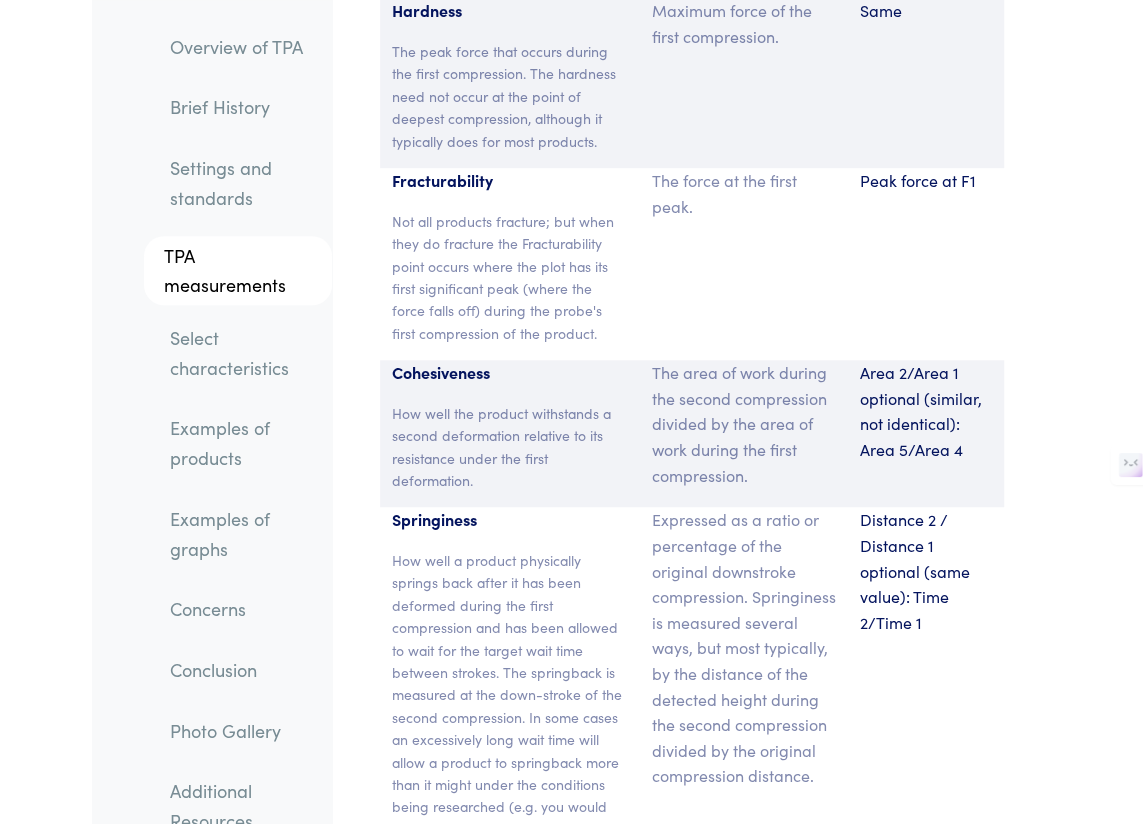 click on "Examples of products" at bounding box center [243, 443] 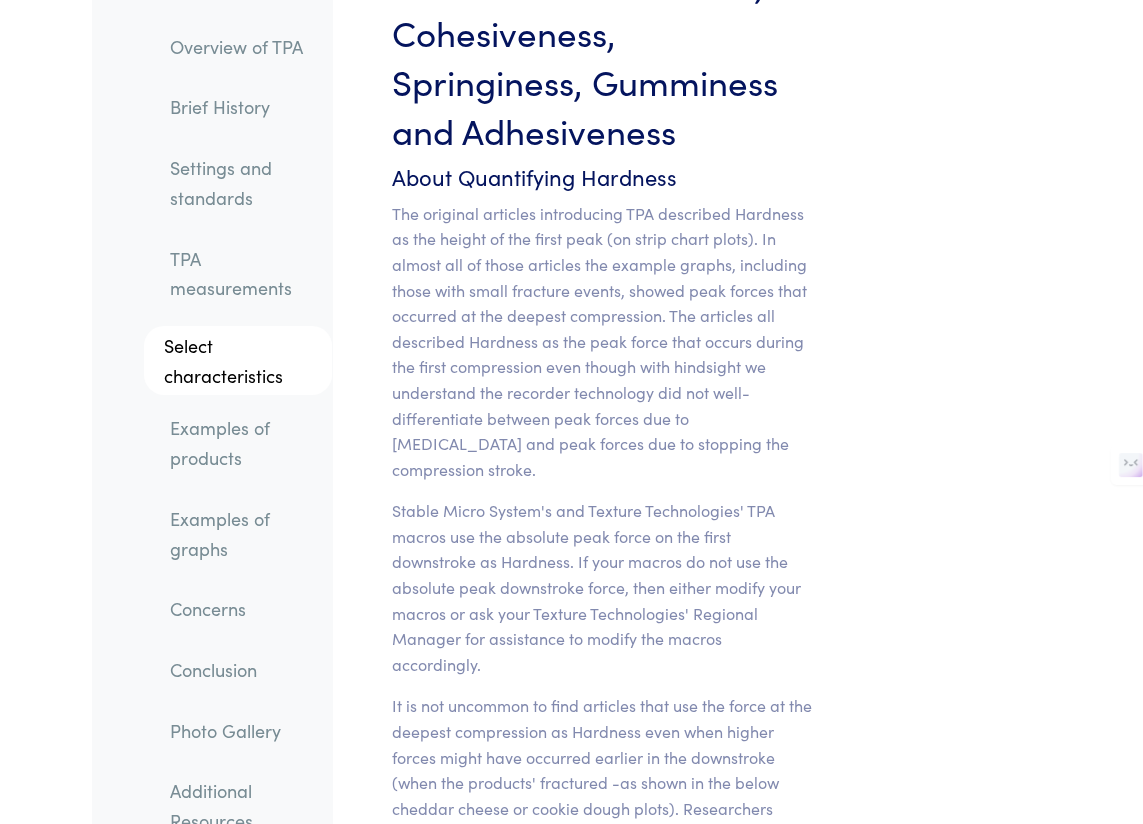 scroll, scrollTop: 19496, scrollLeft: 0, axis: vertical 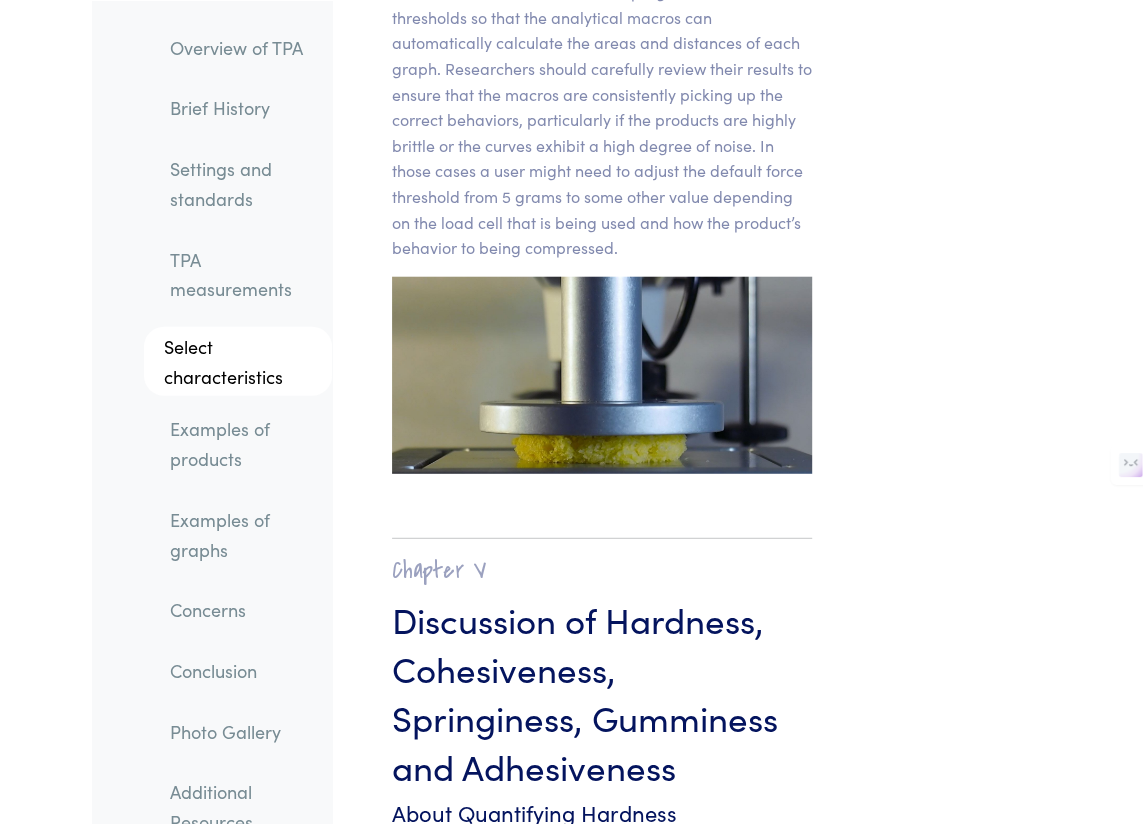 click on "TPA measurements" at bounding box center [243, 273] 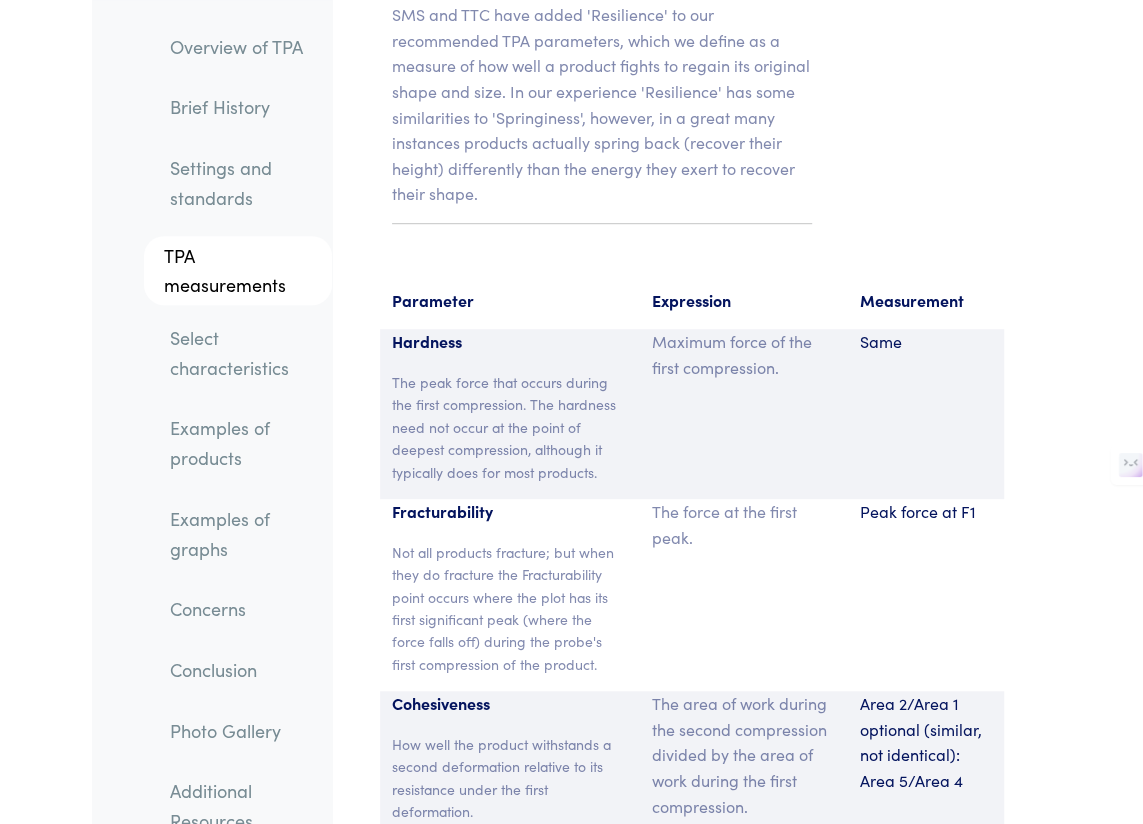 scroll, scrollTop: 17074, scrollLeft: 0, axis: vertical 